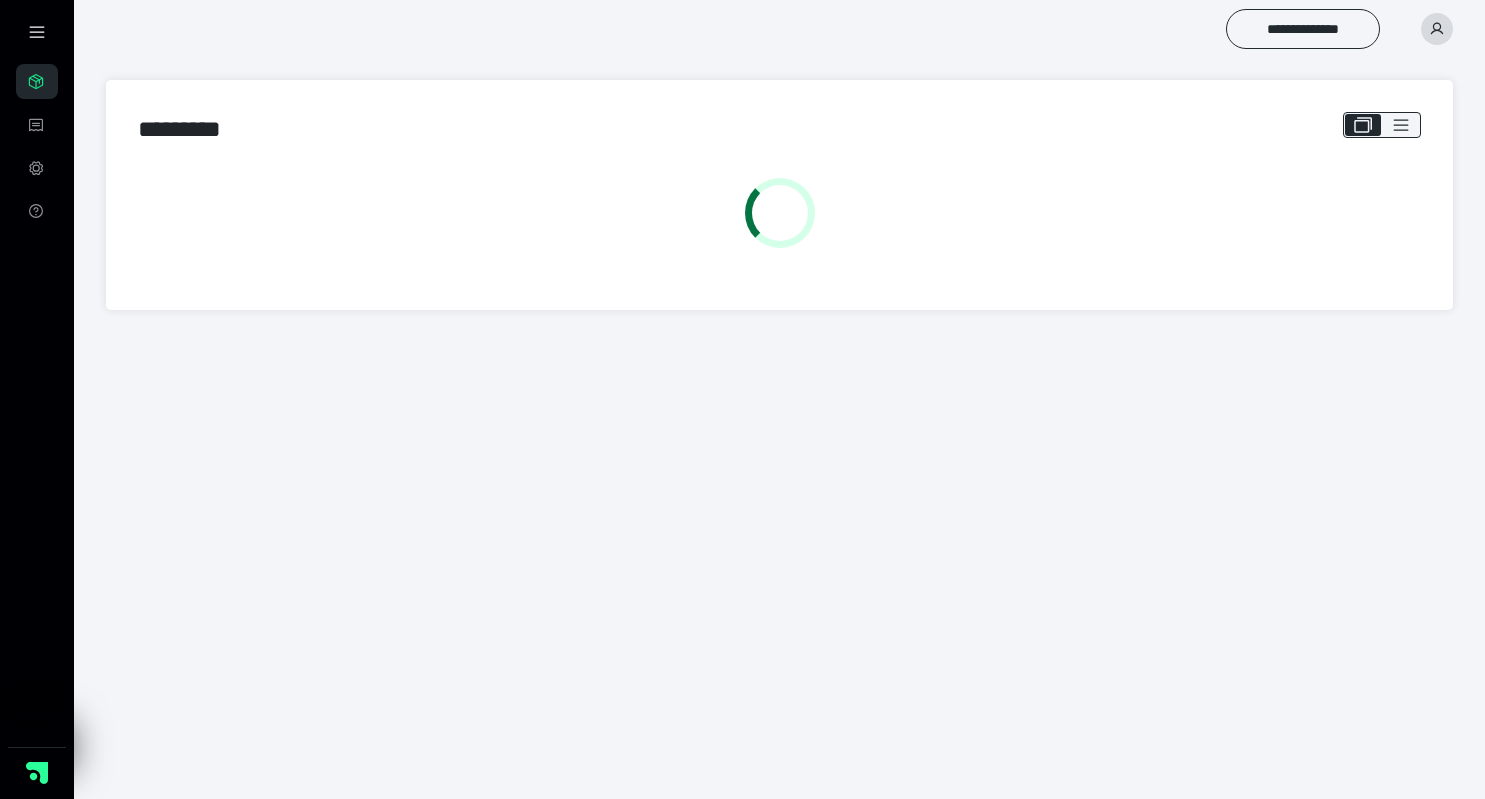 scroll, scrollTop: 0, scrollLeft: 0, axis: both 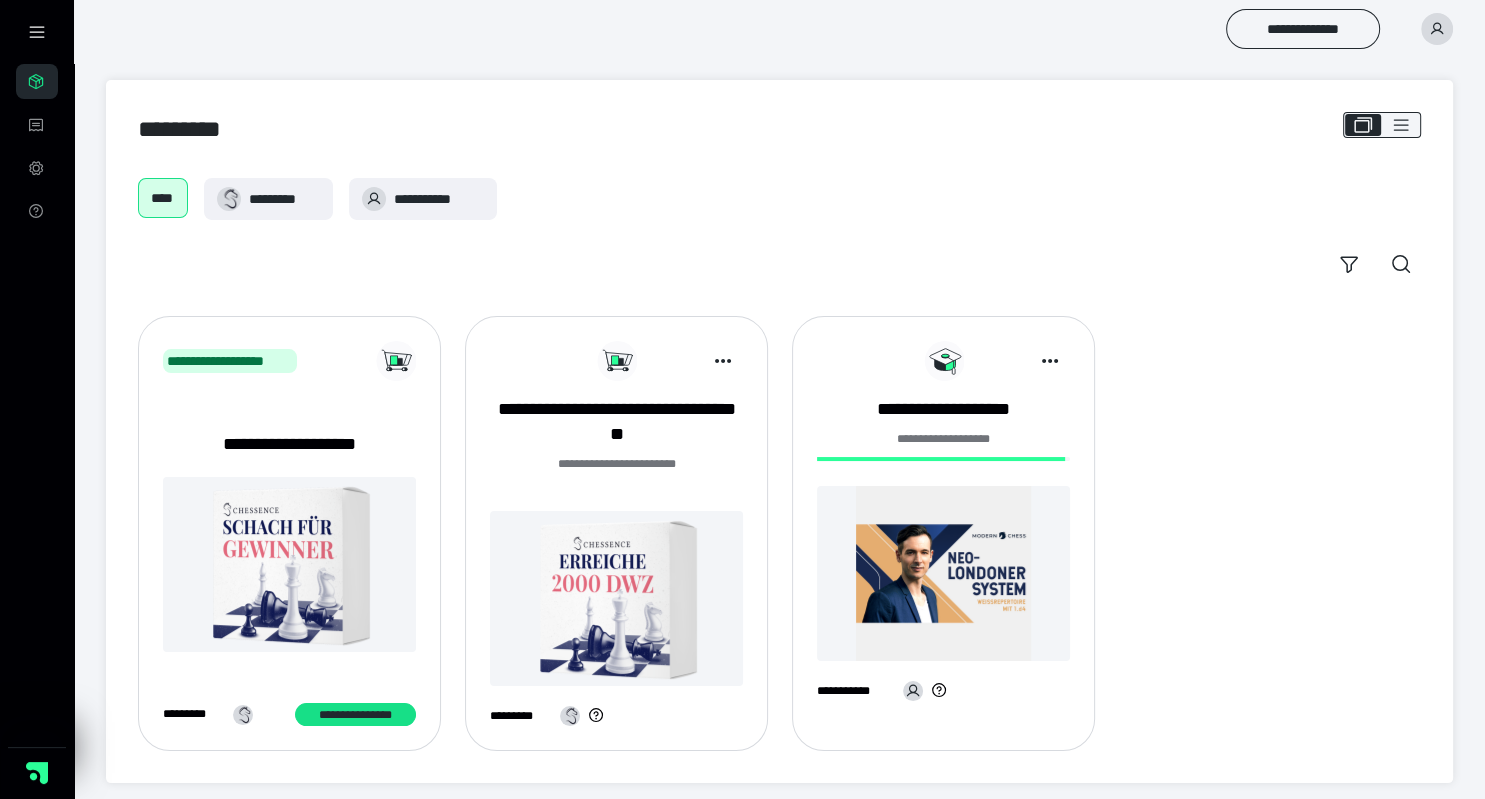 click at bounding box center [943, 573] 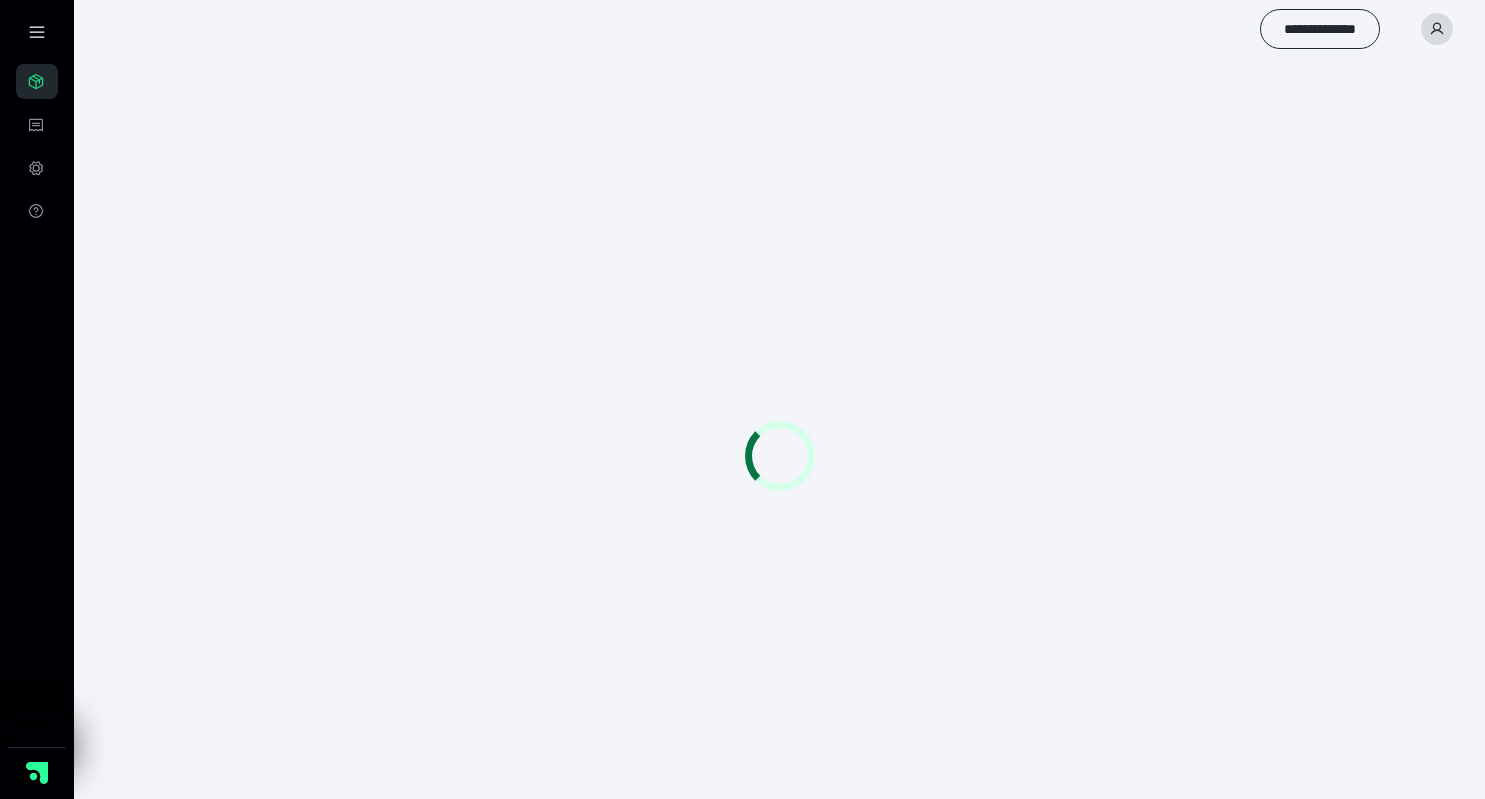 scroll, scrollTop: 0, scrollLeft: 0, axis: both 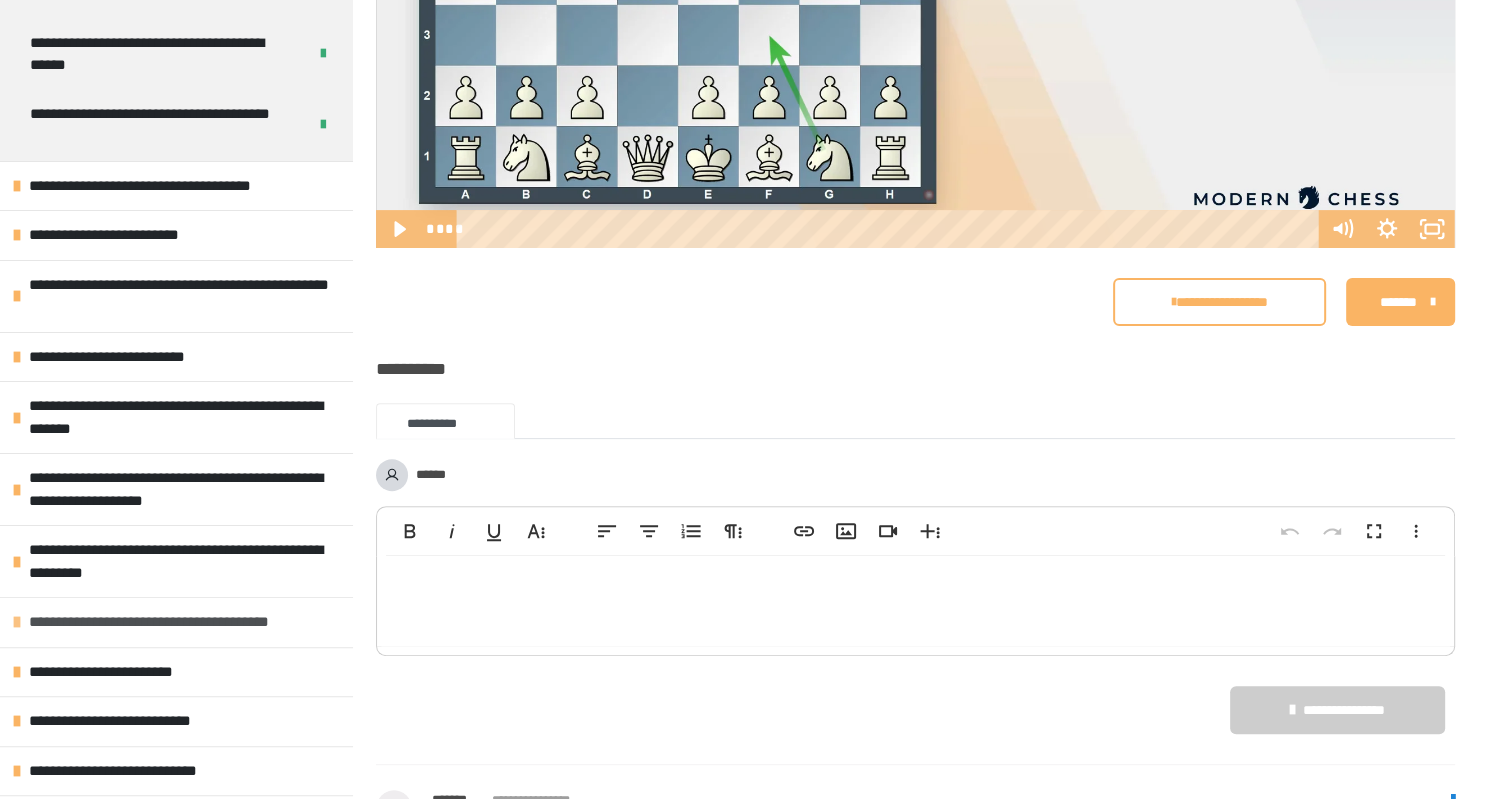 click at bounding box center (17, 622) 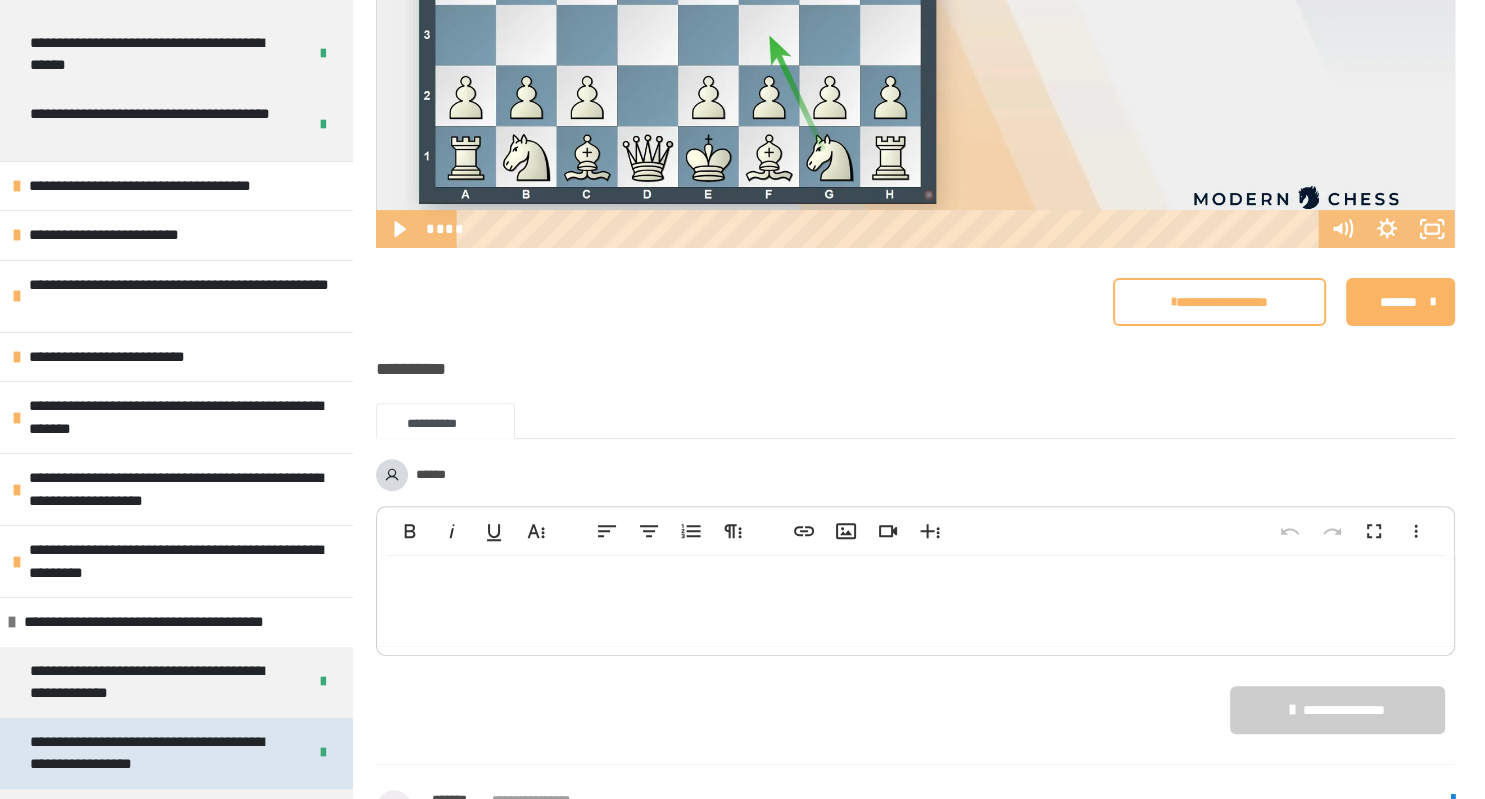click on "**********" at bounding box center (160, 753) 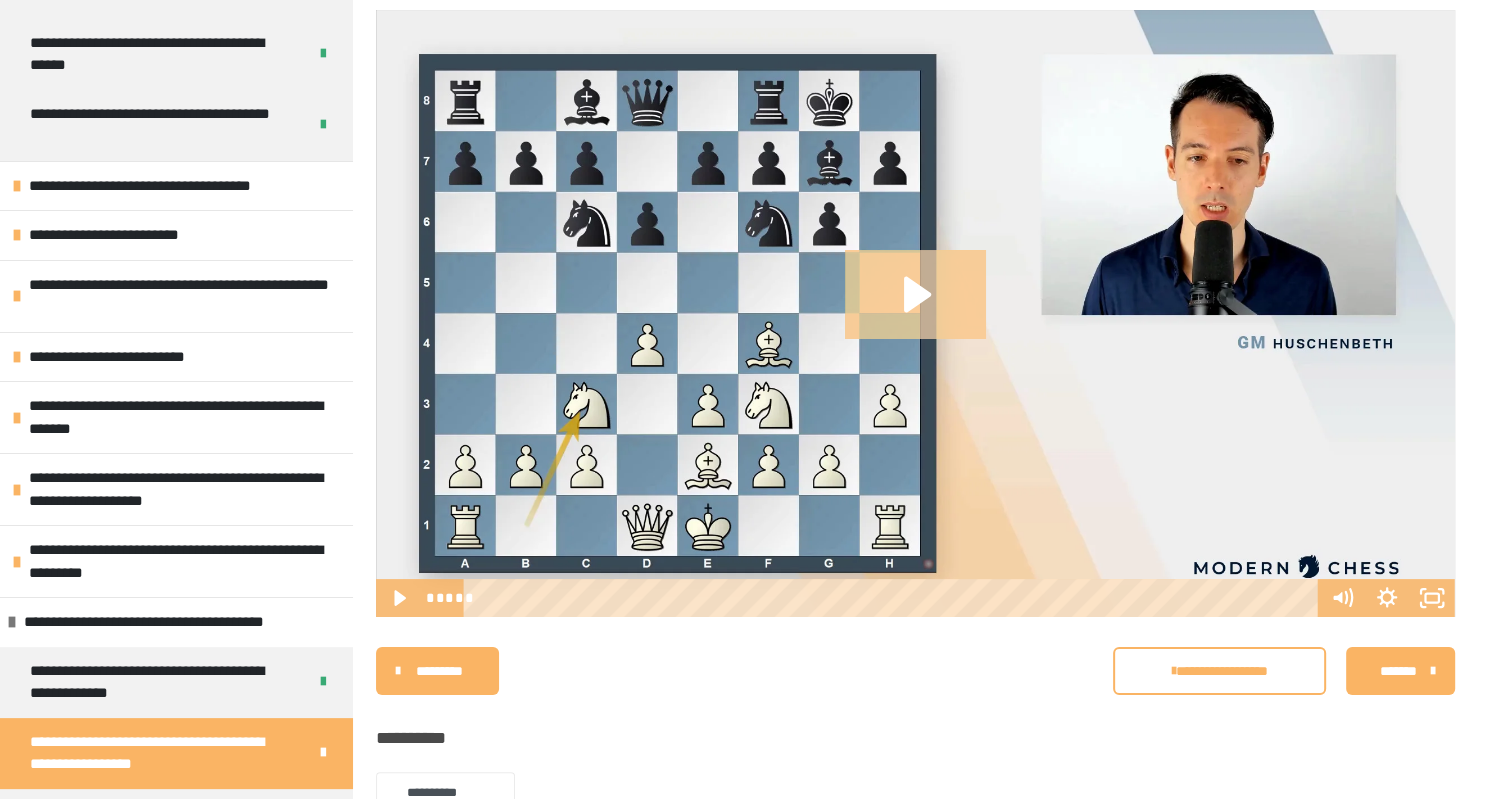 click 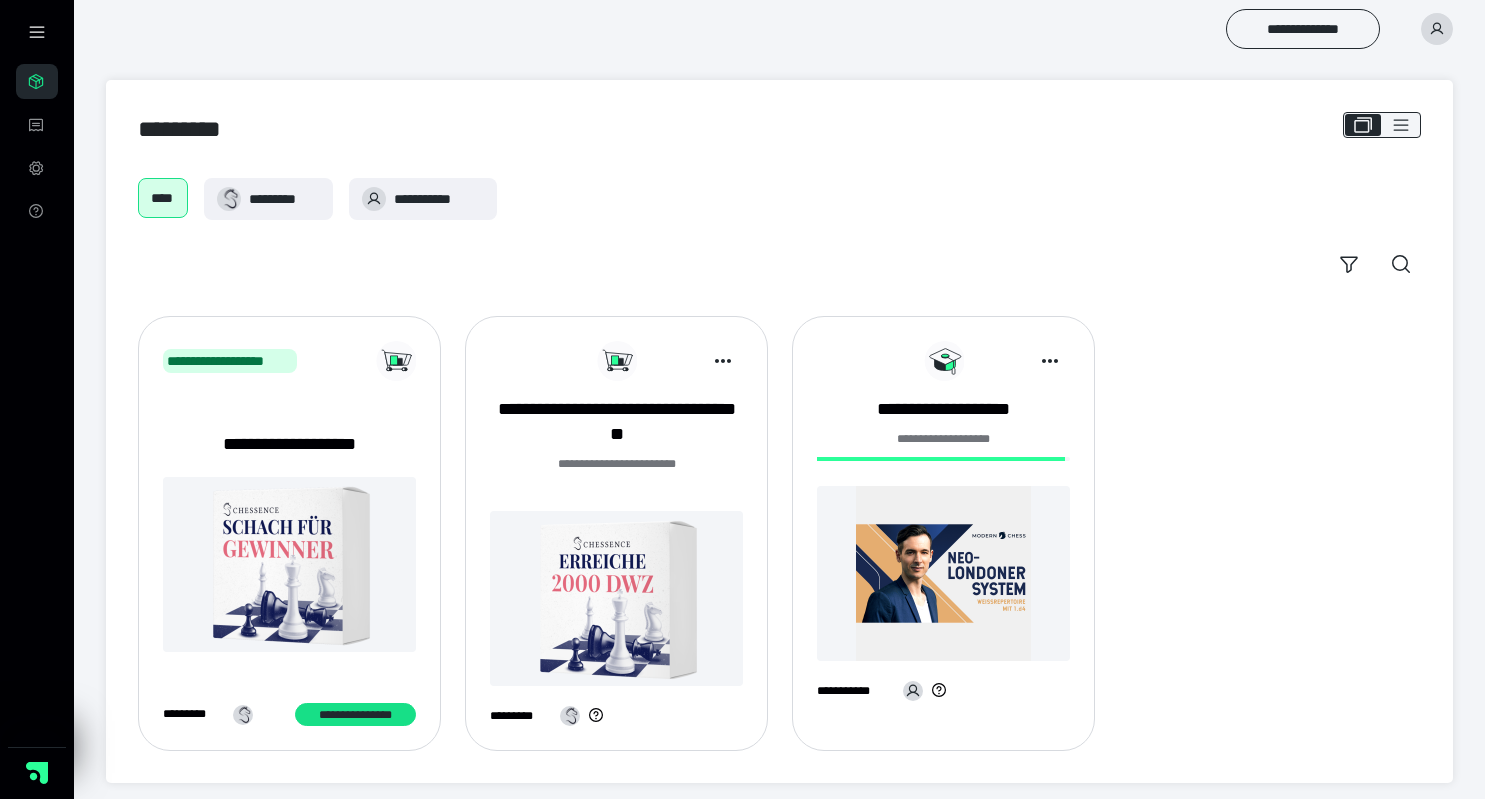 scroll, scrollTop: 0, scrollLeft: 0, axis: both 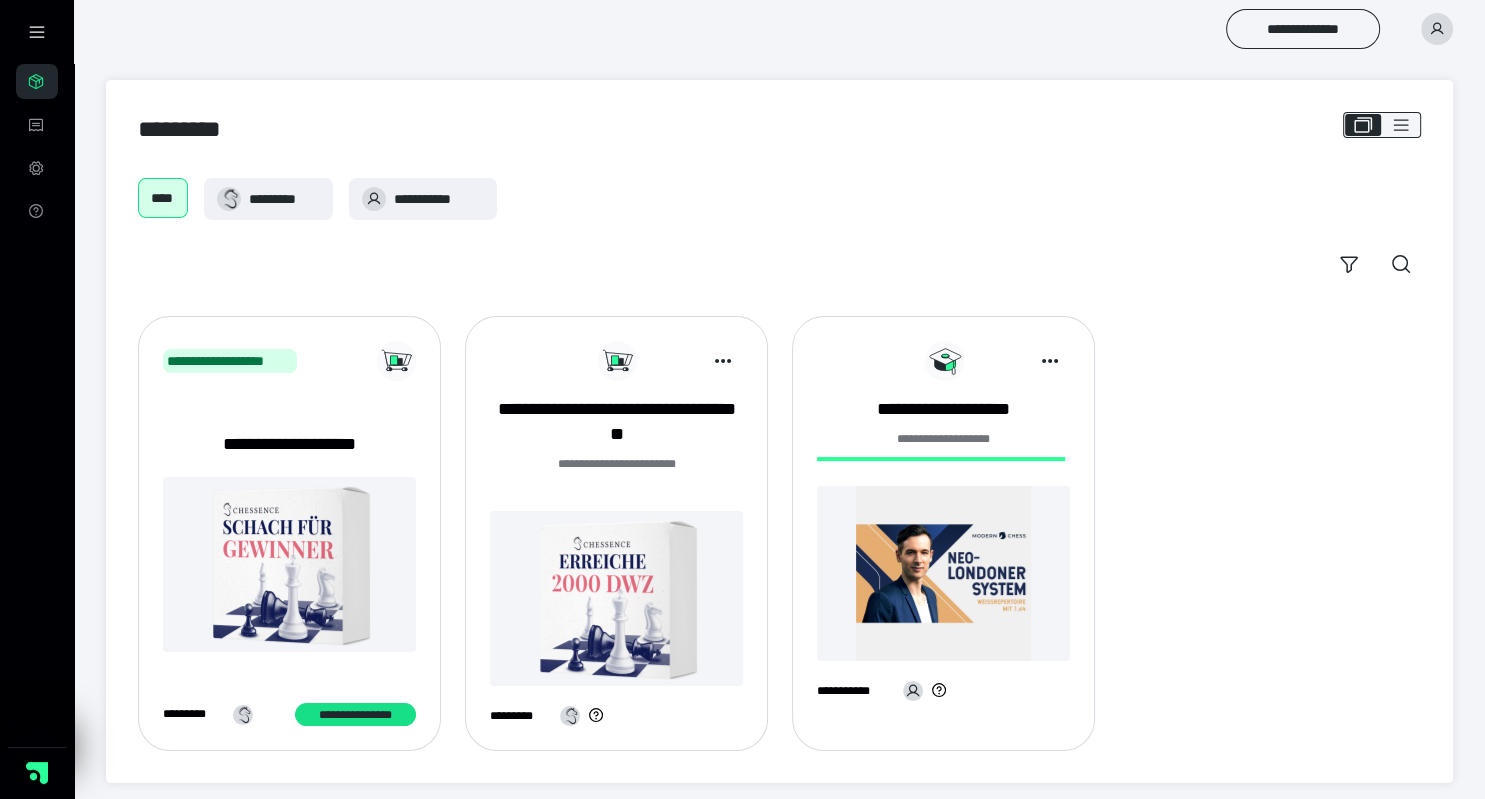 click at bounding box center (943, 573) 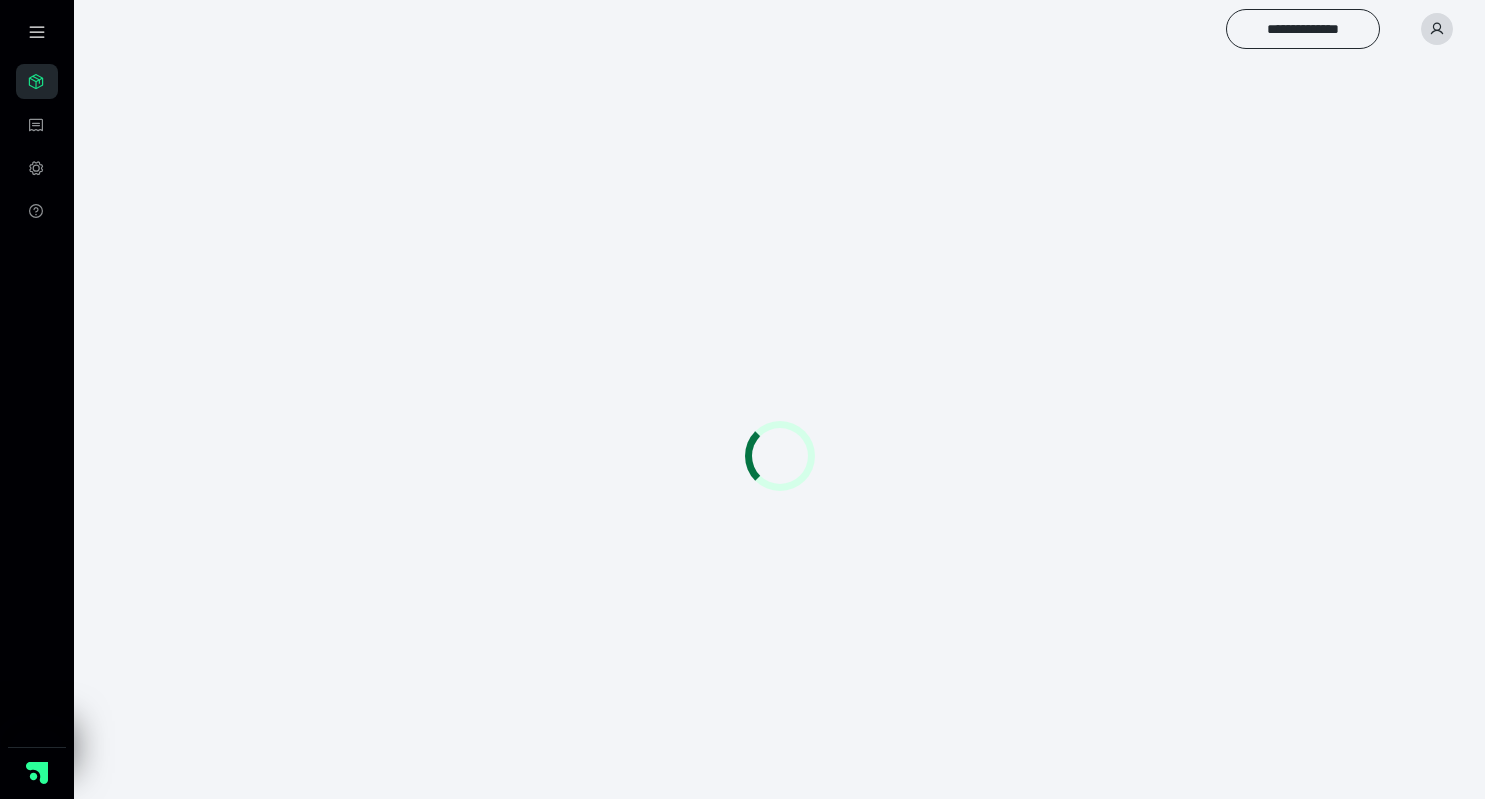 scroll, scrollTop: 0, scrollLeft: 0, axis: both 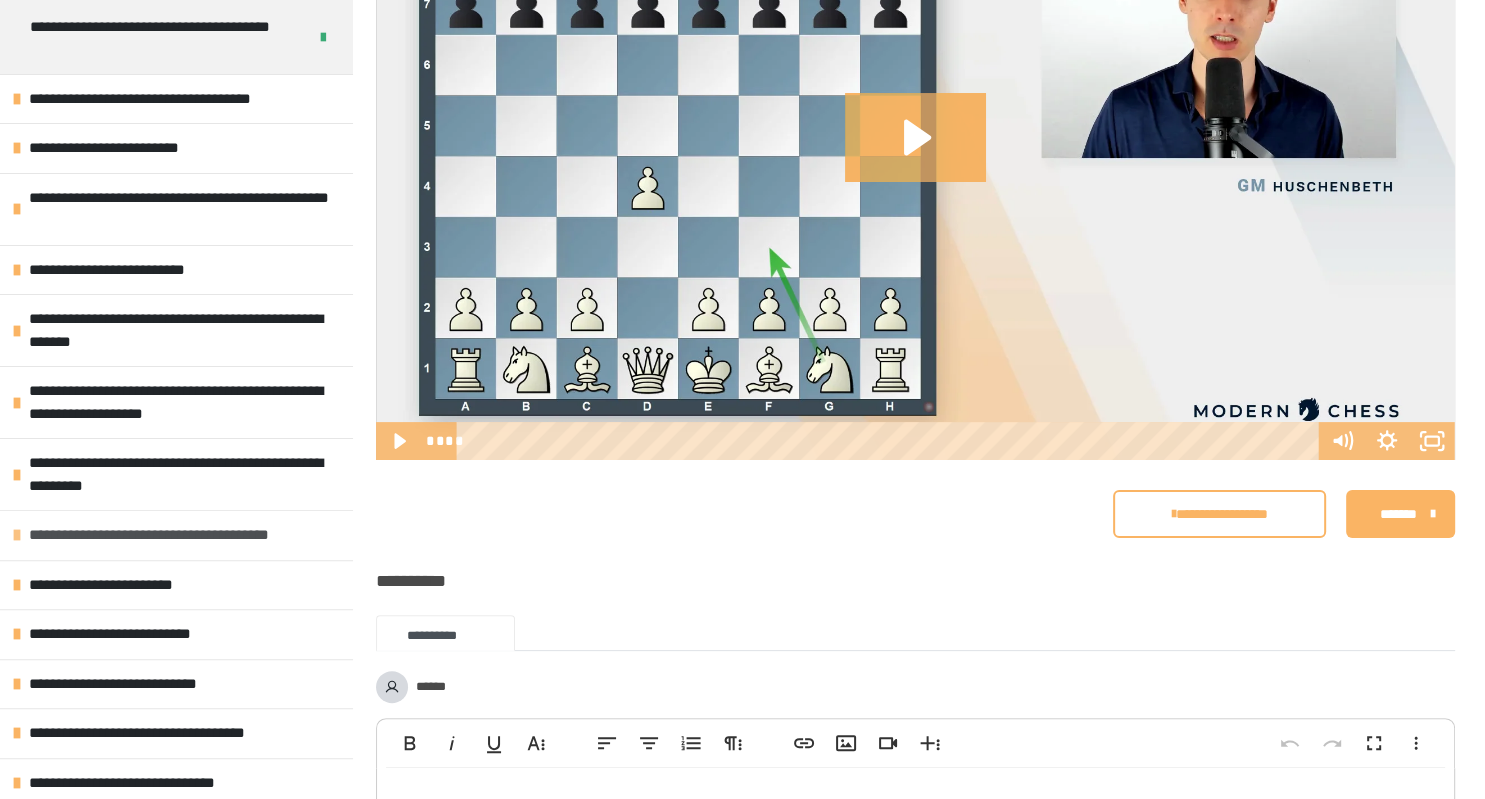 click at bounding box center [17, 535] 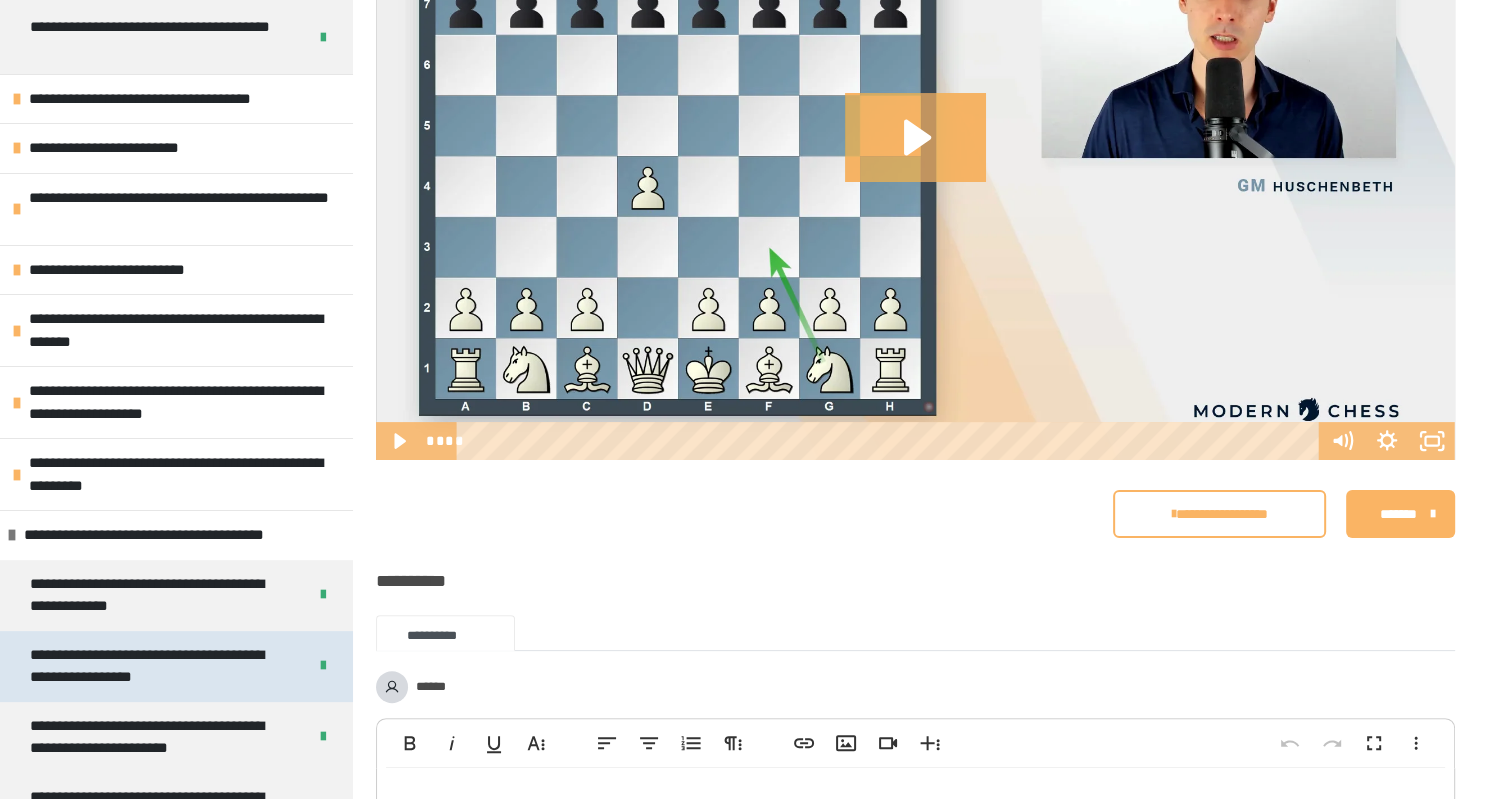 click on "**********" at bounding box center [160, 666] 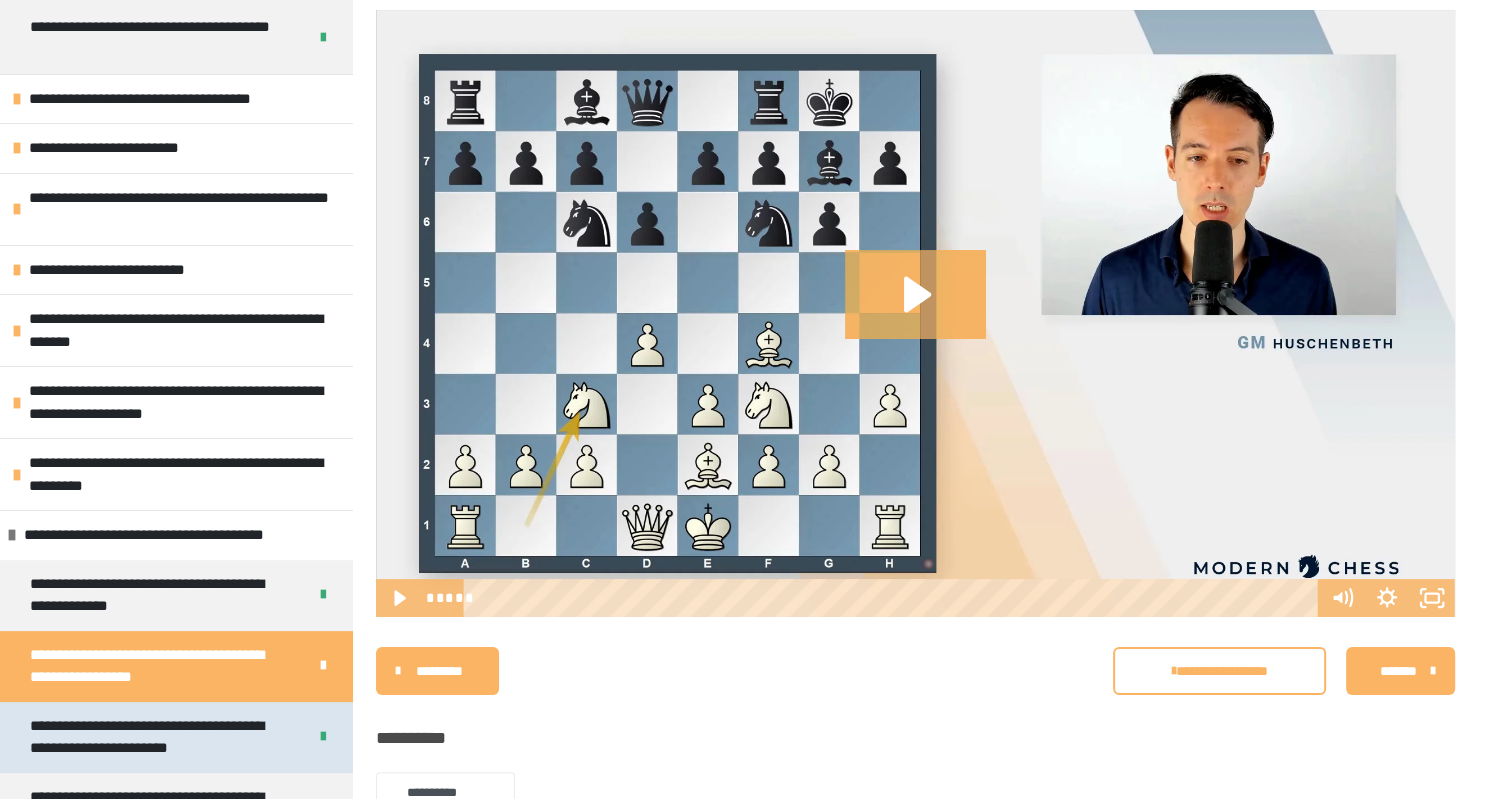 click on "**********" at bounding box center [160, 737] 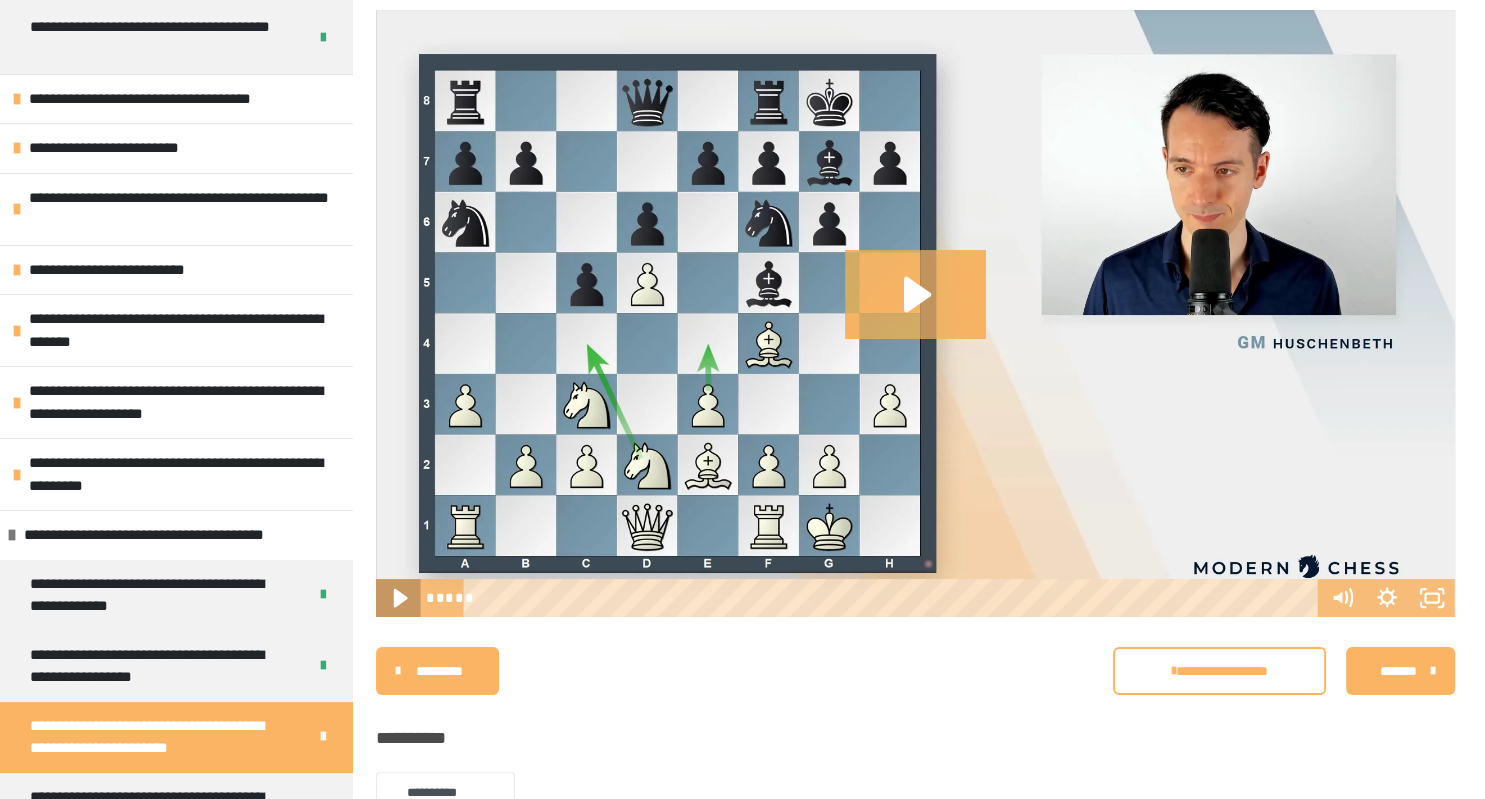 click 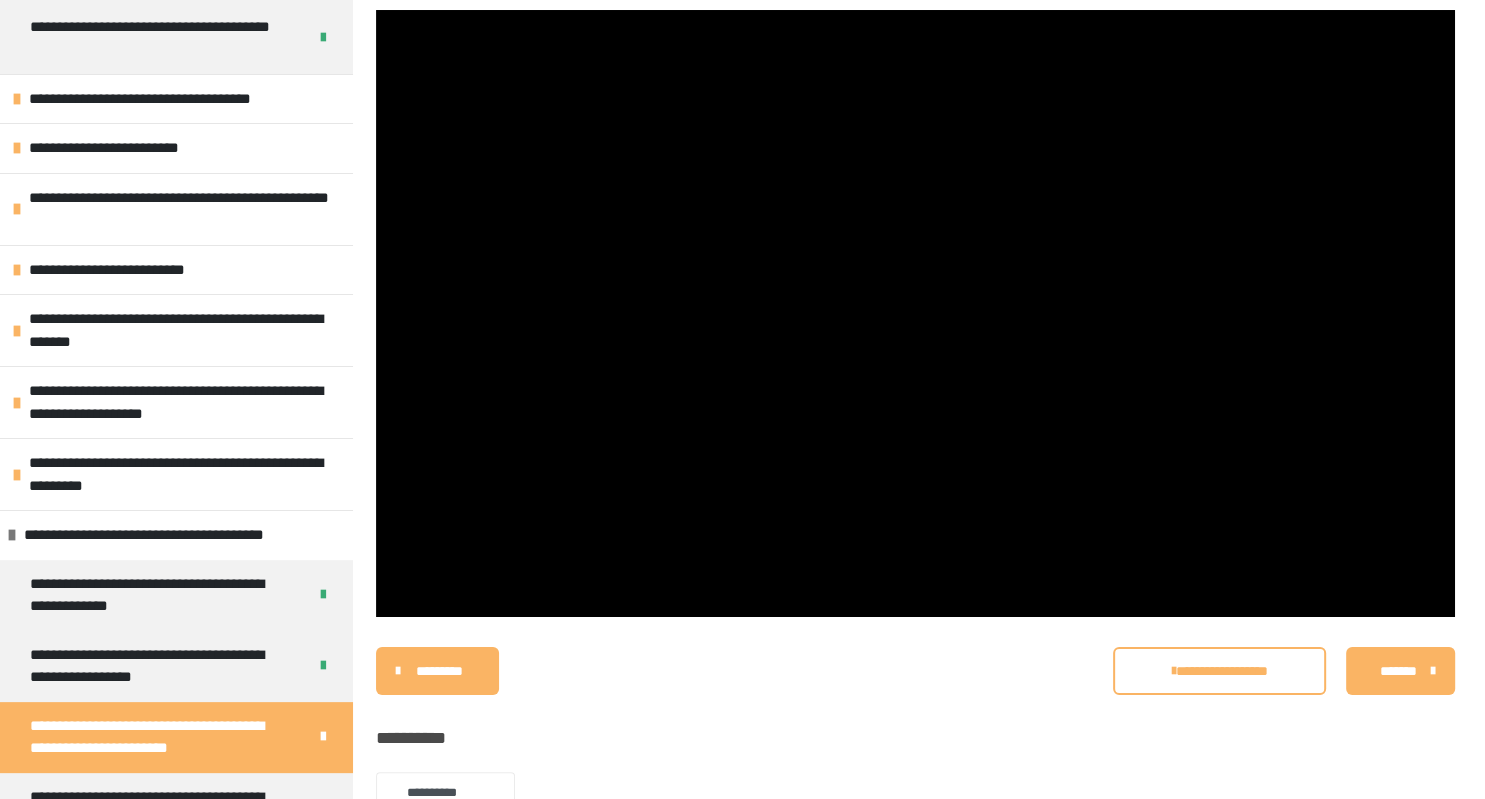 scroll, scrollTop: 152, scrollLeft: 0, axis: vertical 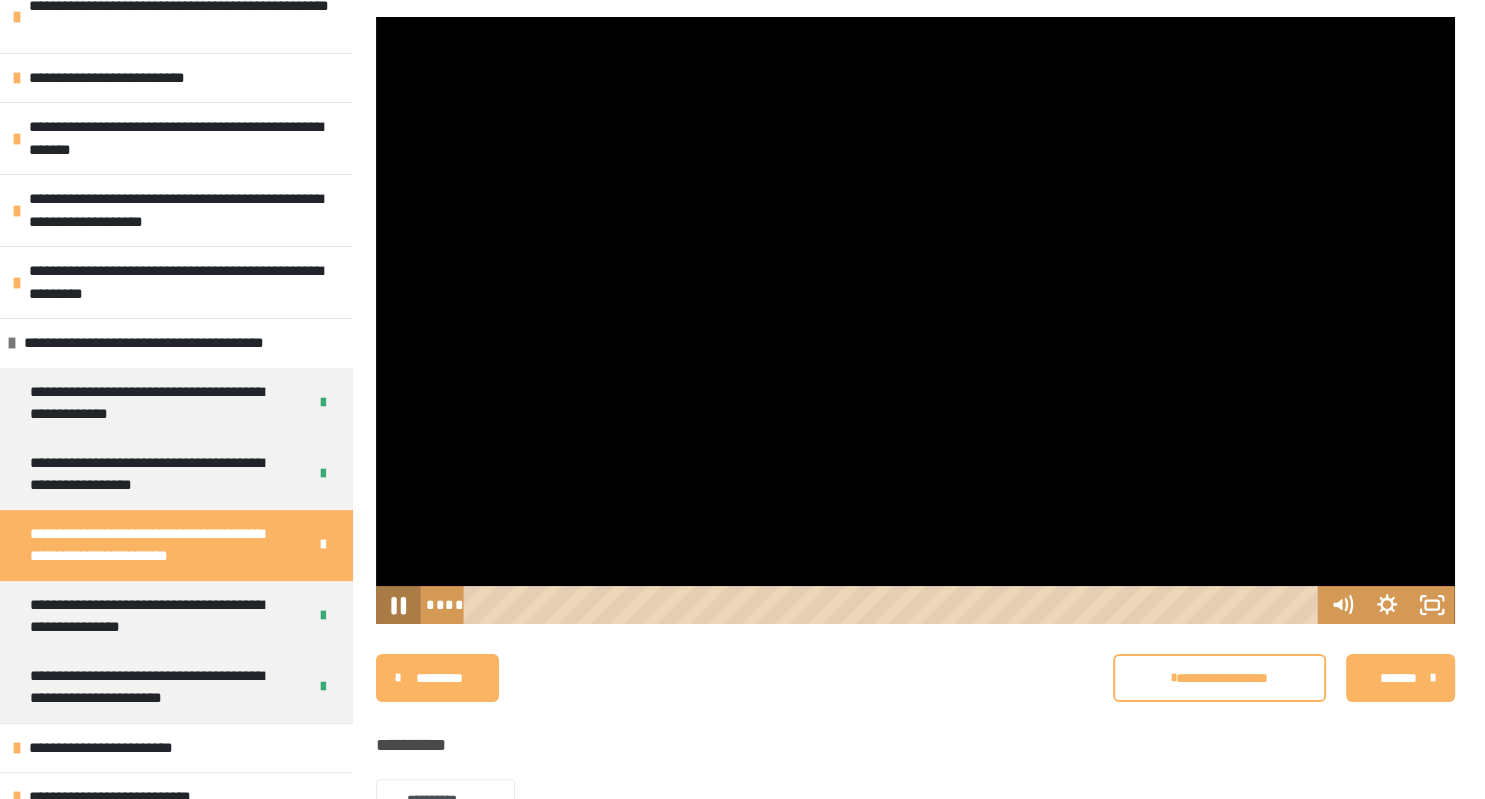 click 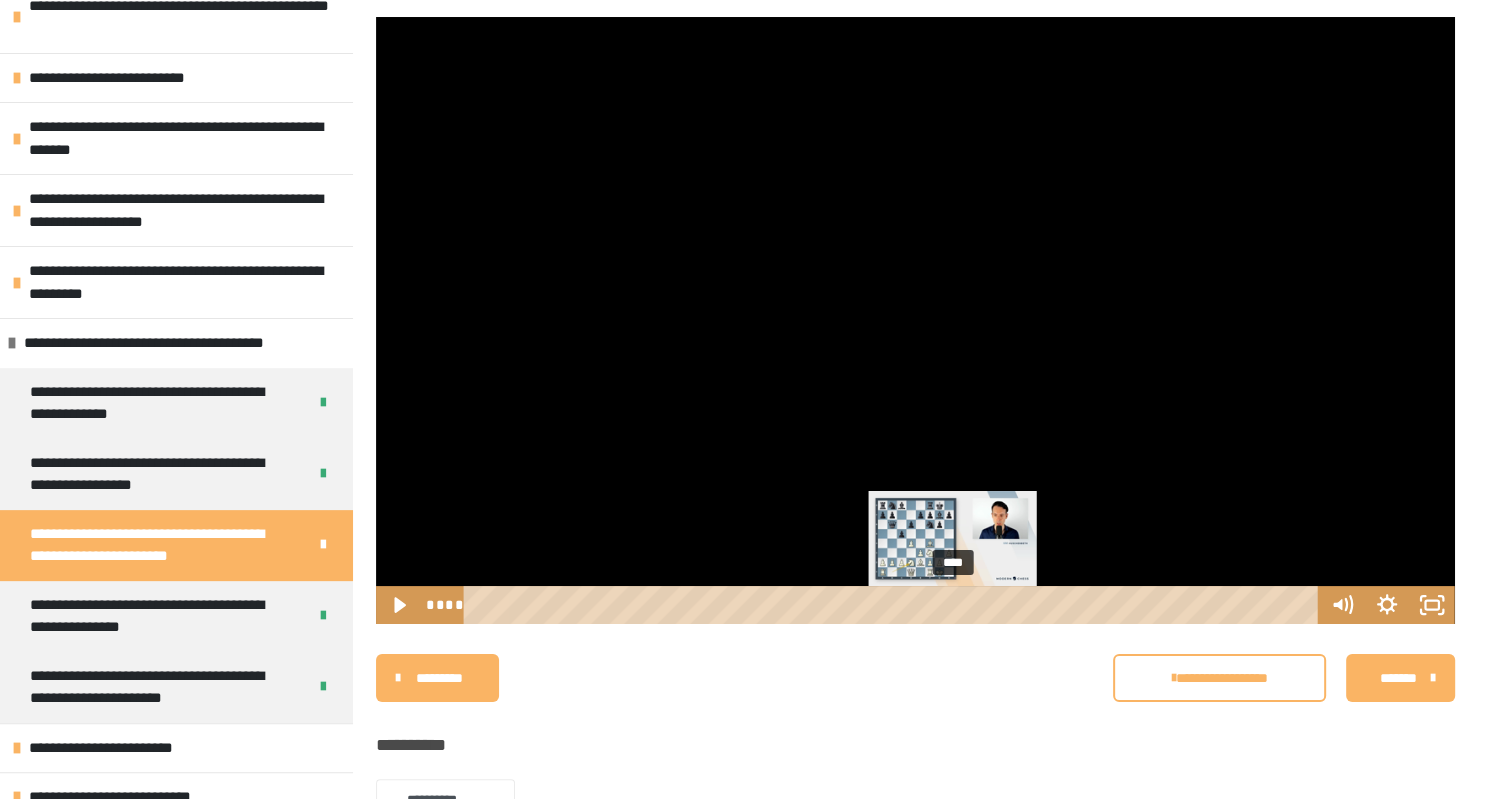 click on "****" at bounding box center (895, 605) 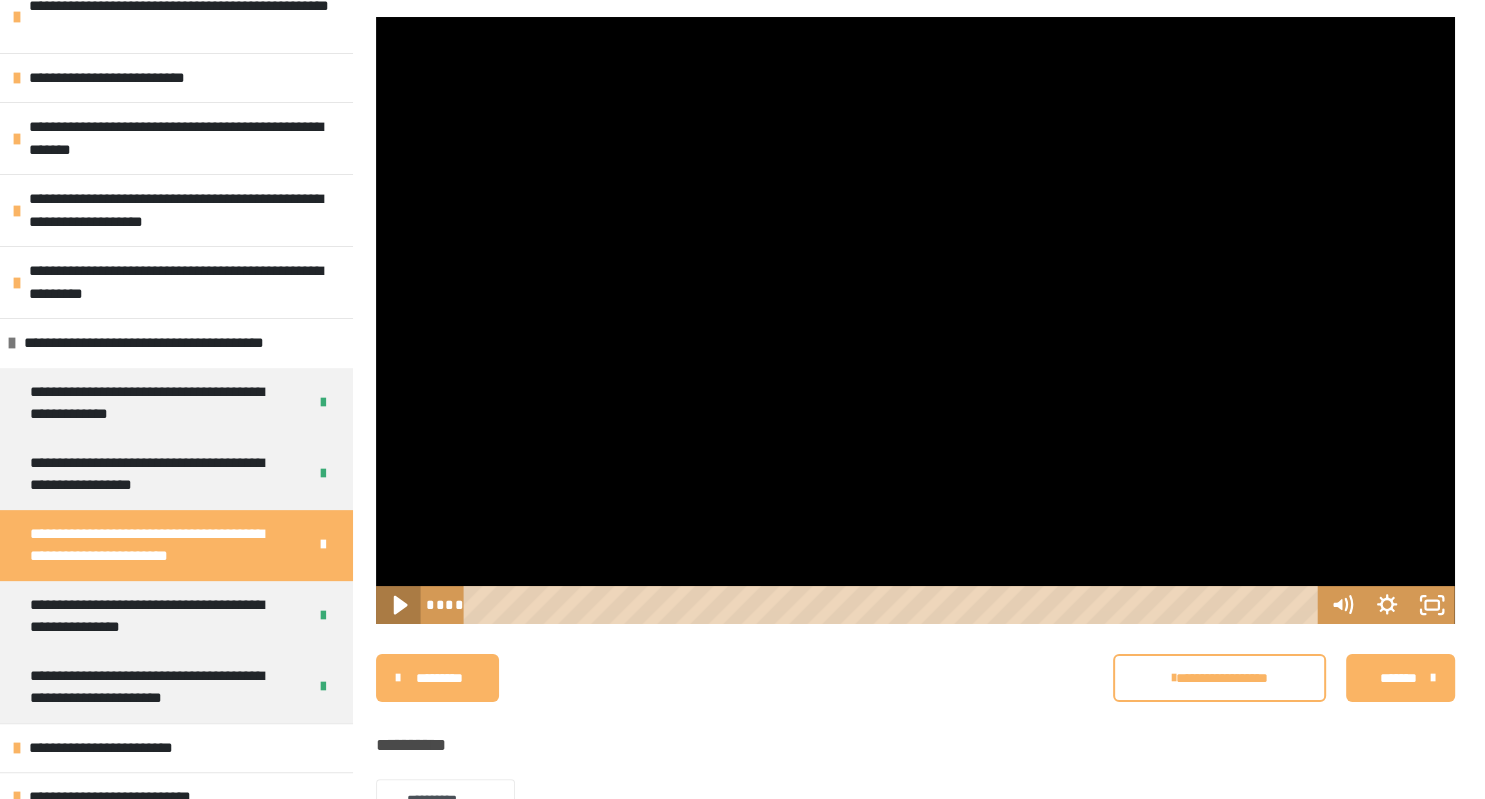 click 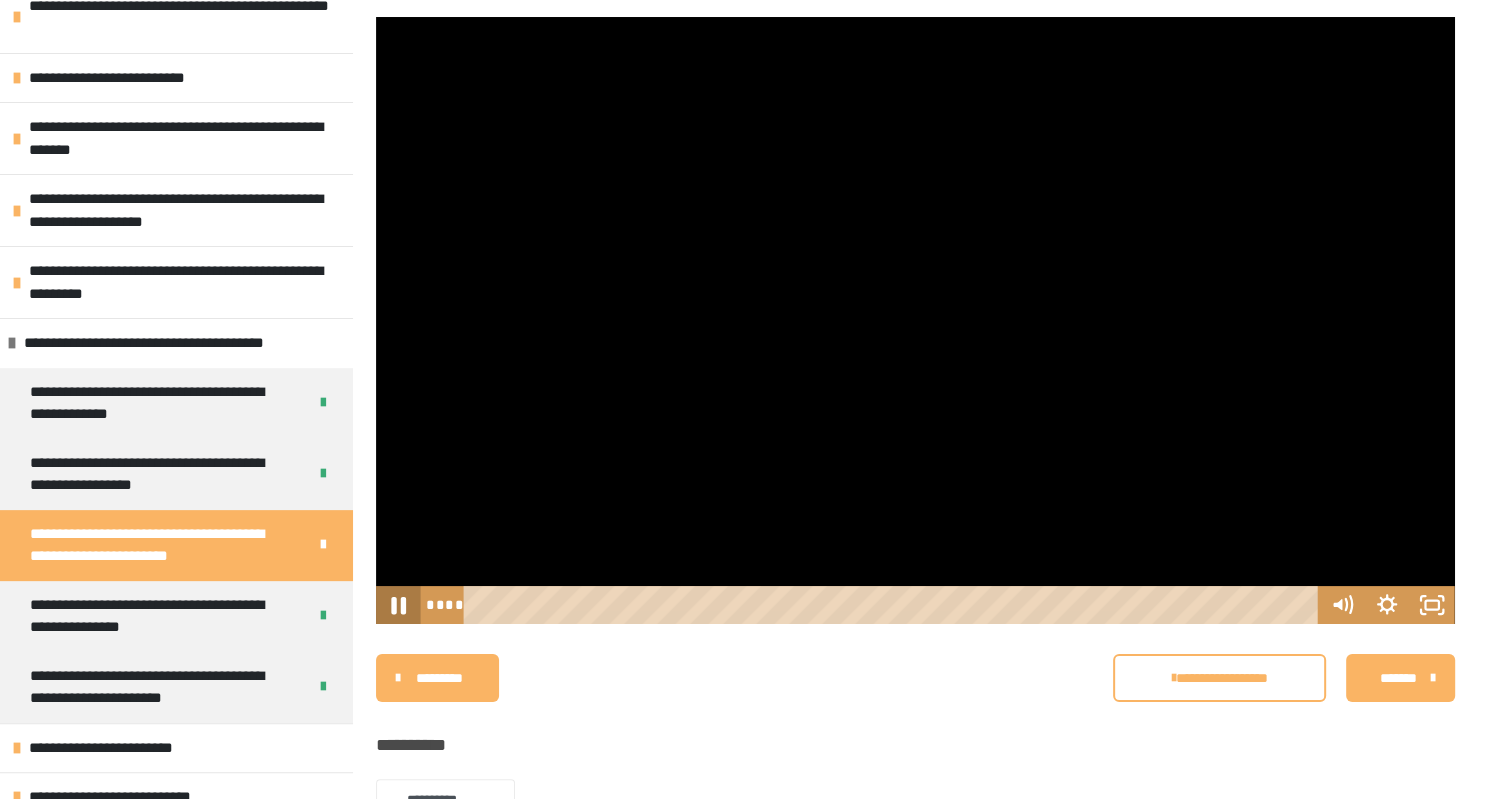 drag, startPoint x: 406, startPoint y: 592, endPoint x: 455, endPoint y: 582, distance: 50.01 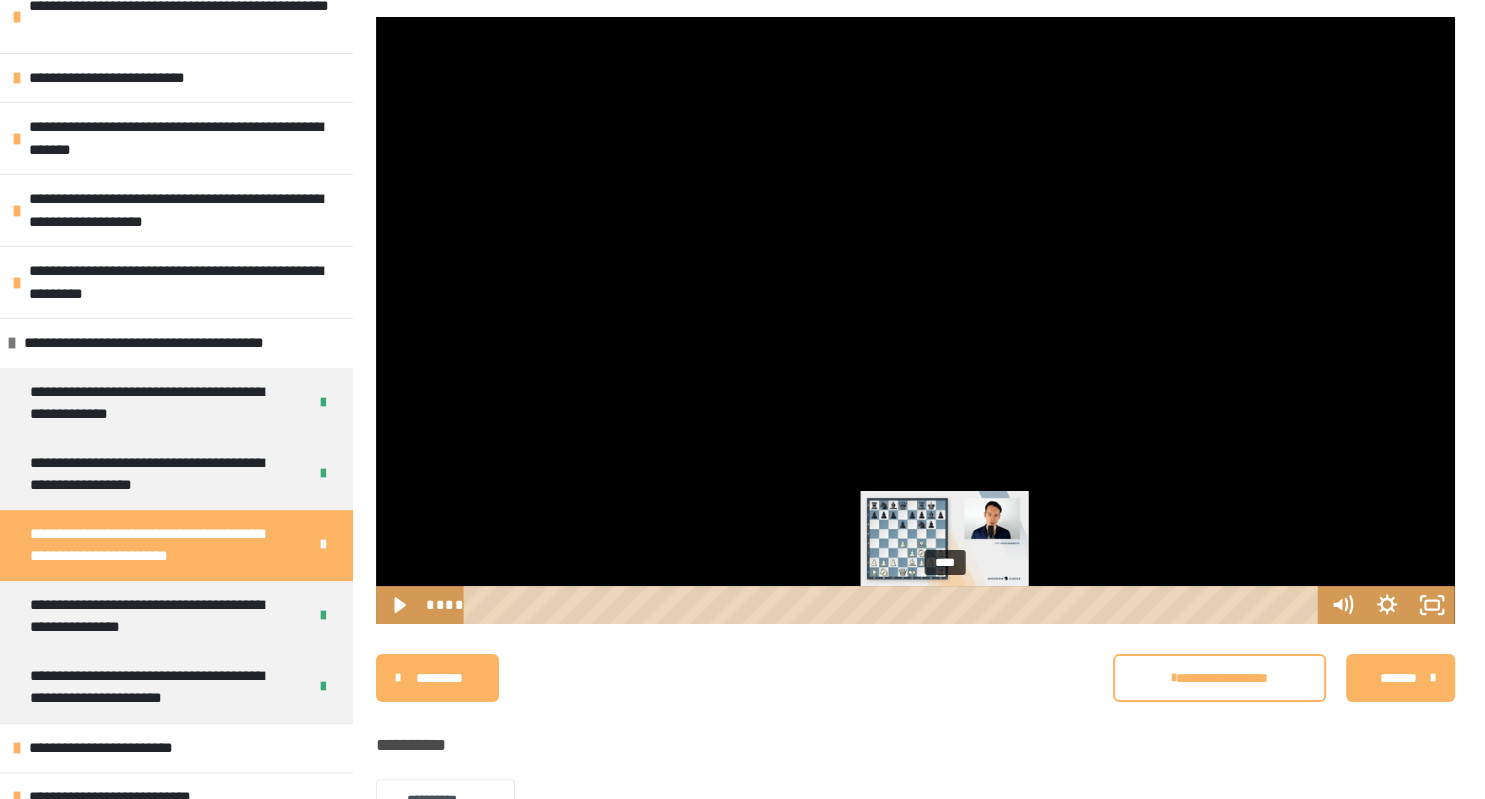 click on "****" at bounding box center [895, 605] 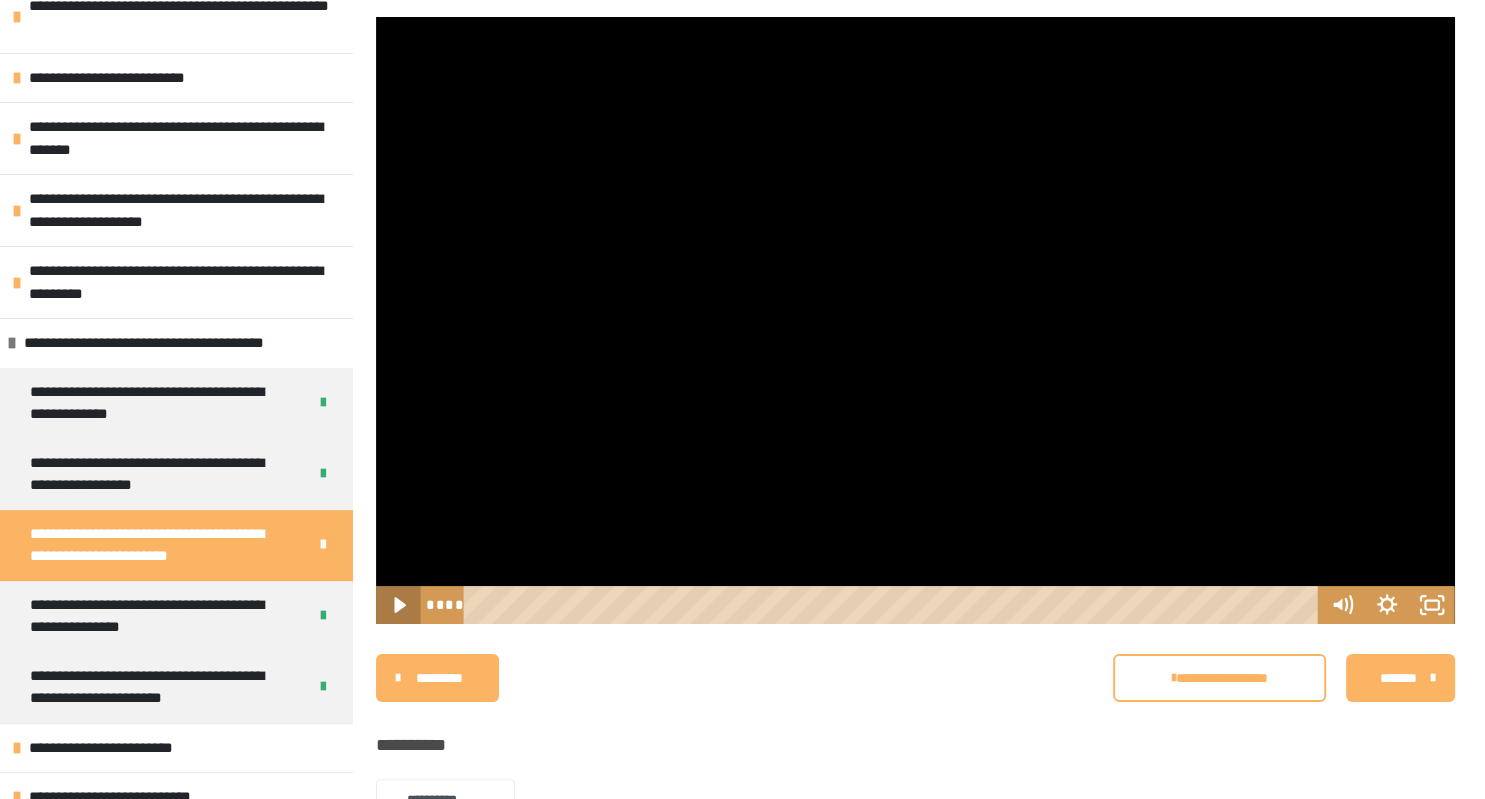 click 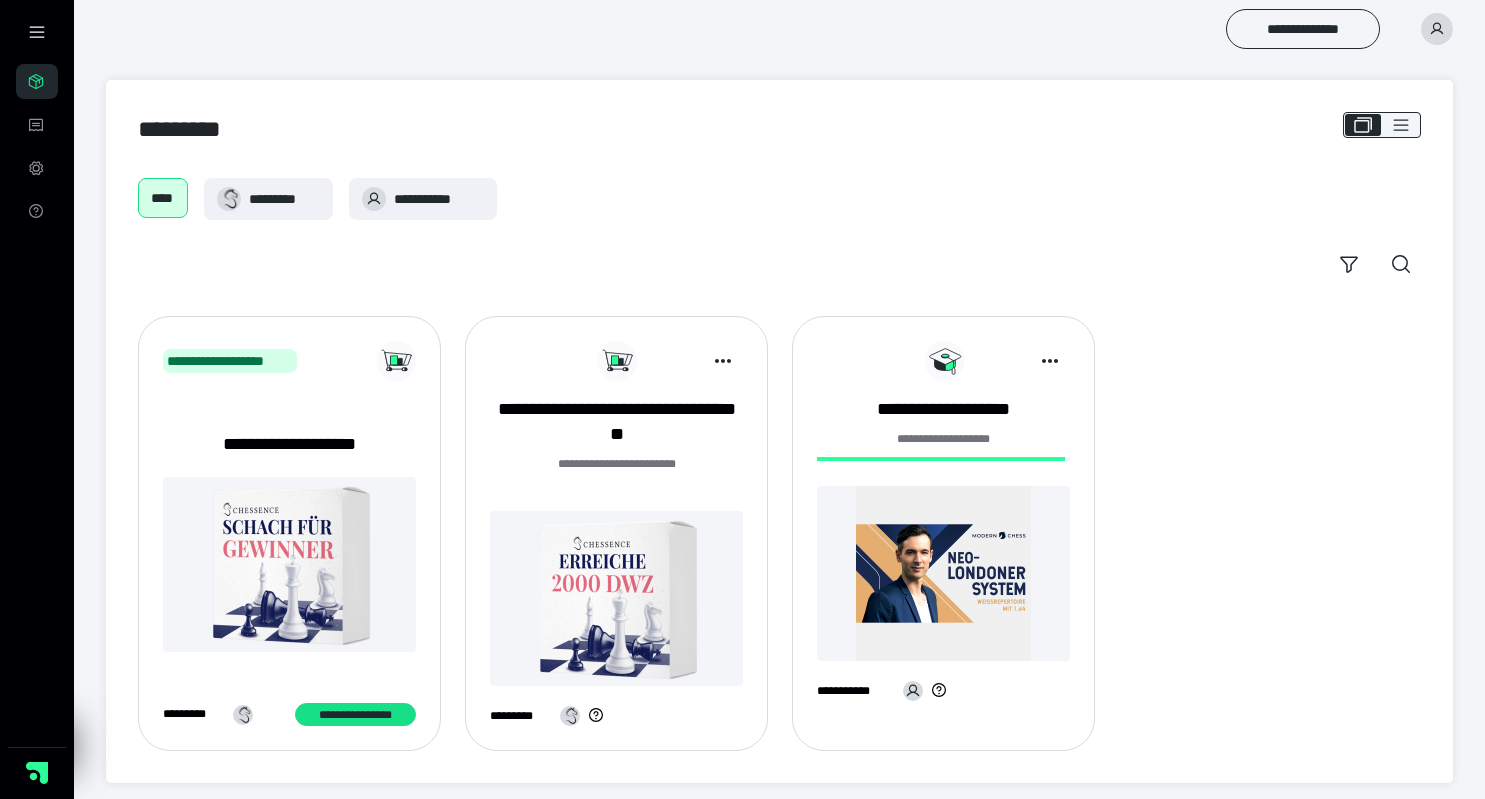 scroll, scrollTop: 0, scrollLeft: 0, axis: both 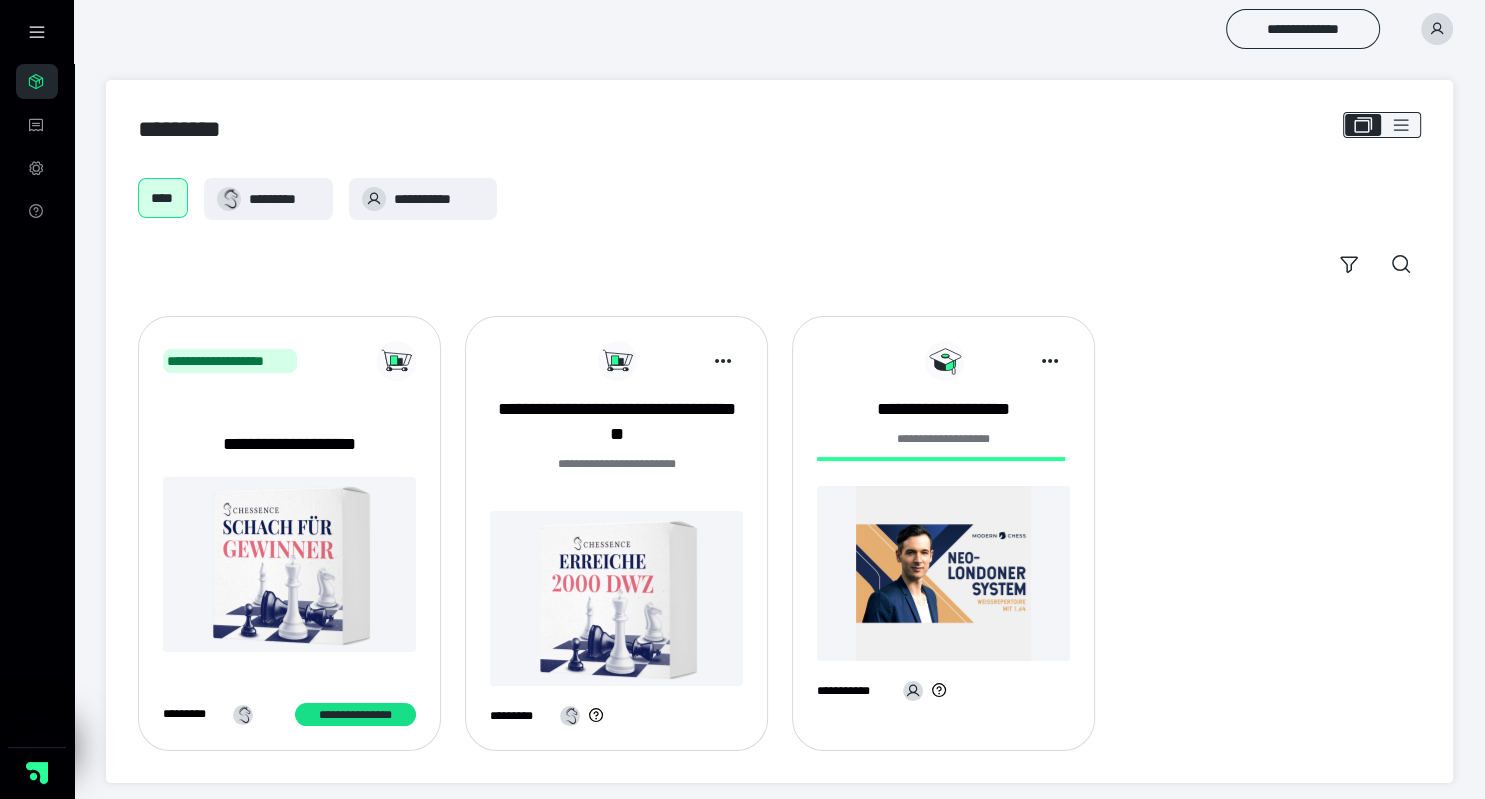click at bounding box center [943, 573] 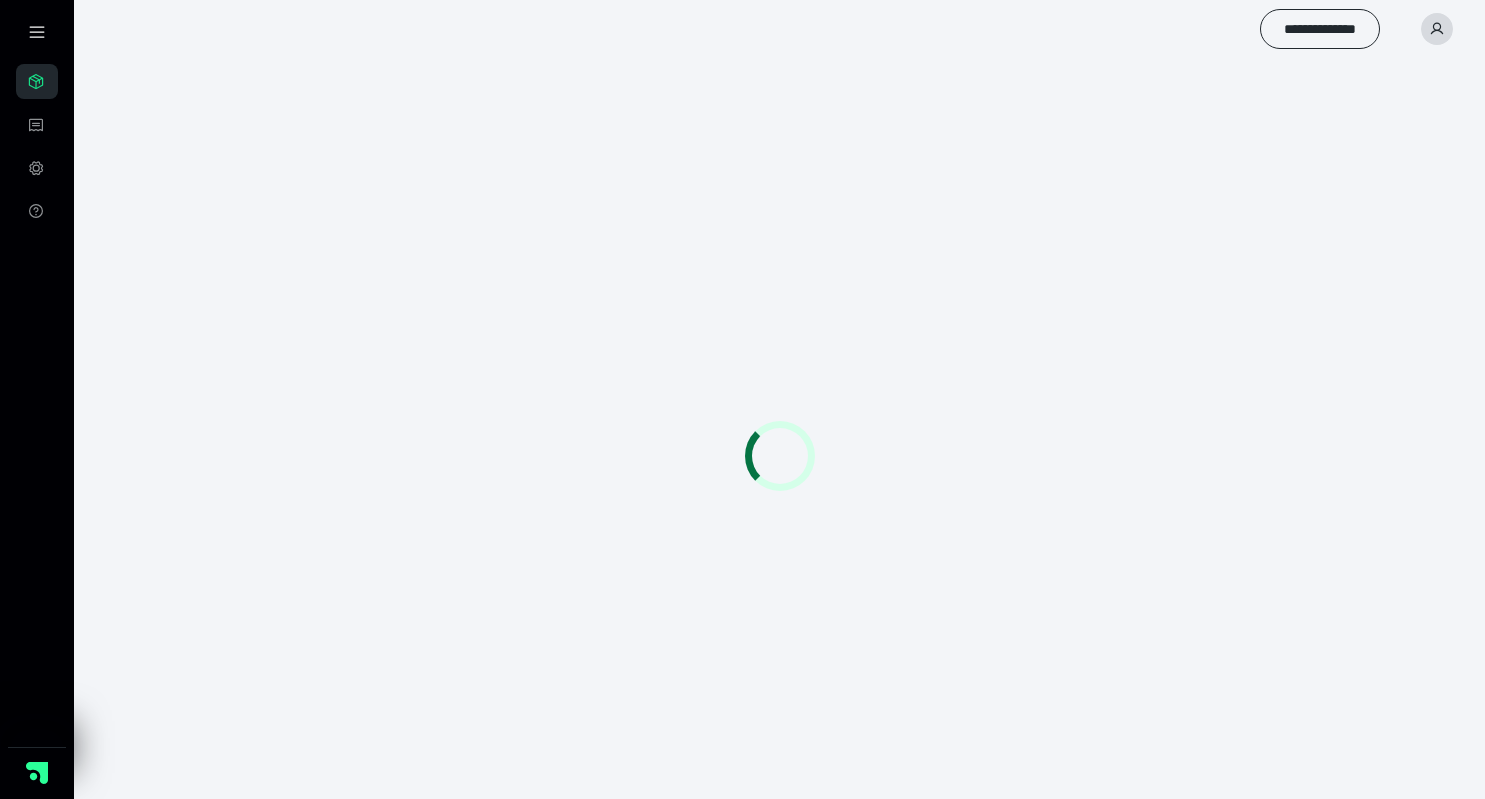 scroll, scrollTop: 0, scrollLeft: 0, axis: both 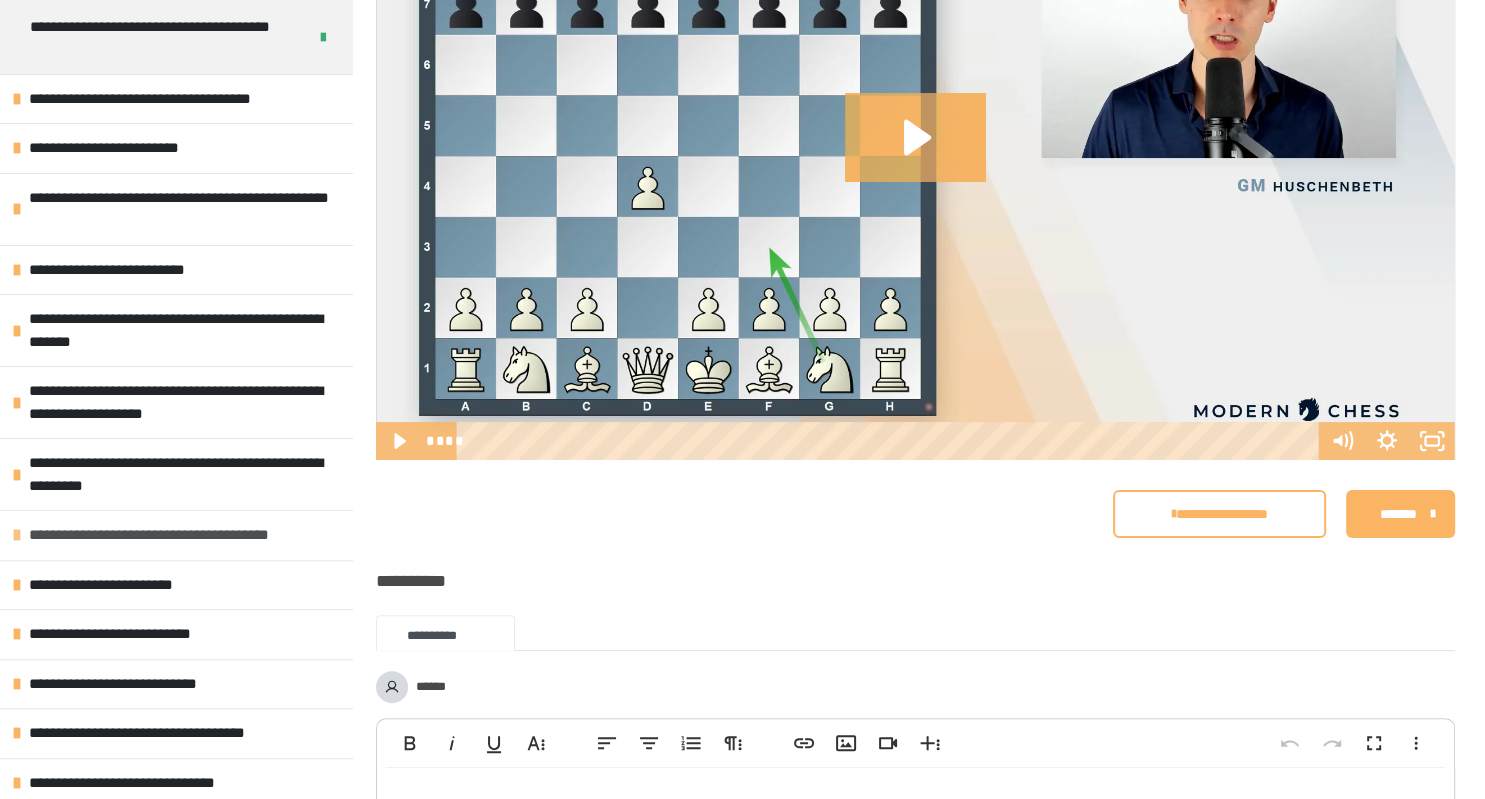 click on "**********" at bounding box center [176, 535] 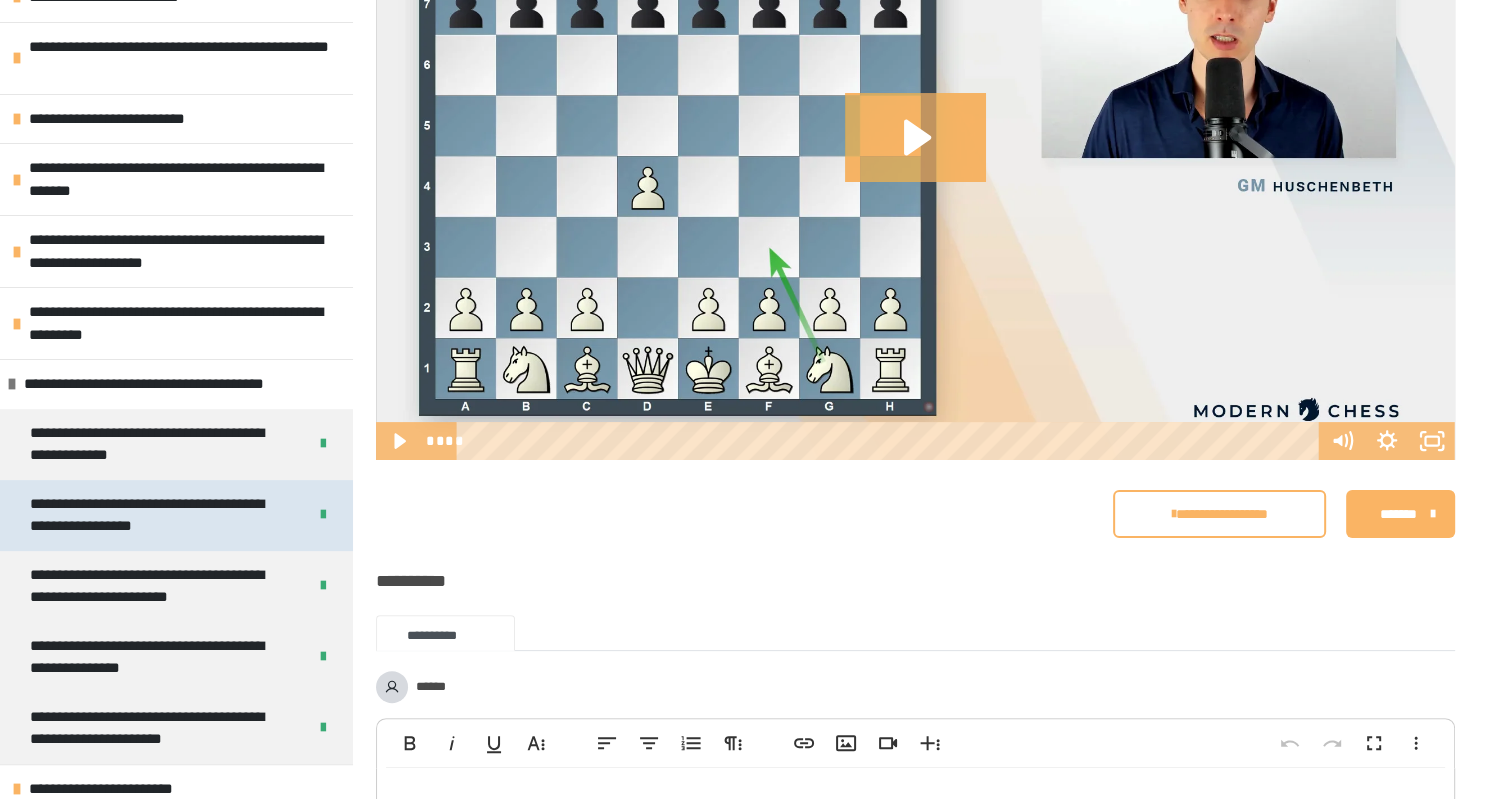 scroll, scrollTop: 563, scrollLeft: 0, axis: vertical 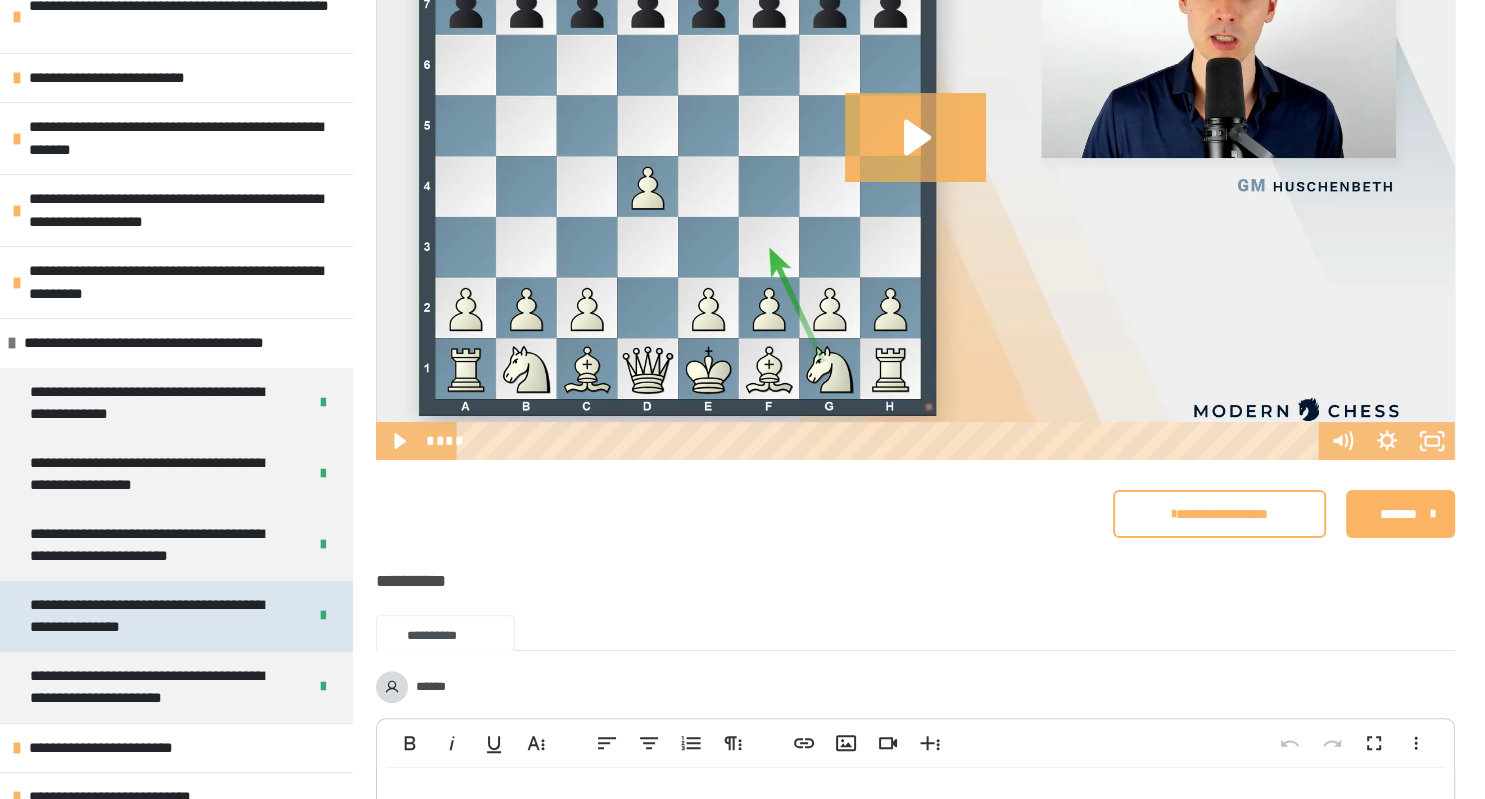 click on "**********" at bounding box center (160, 616) 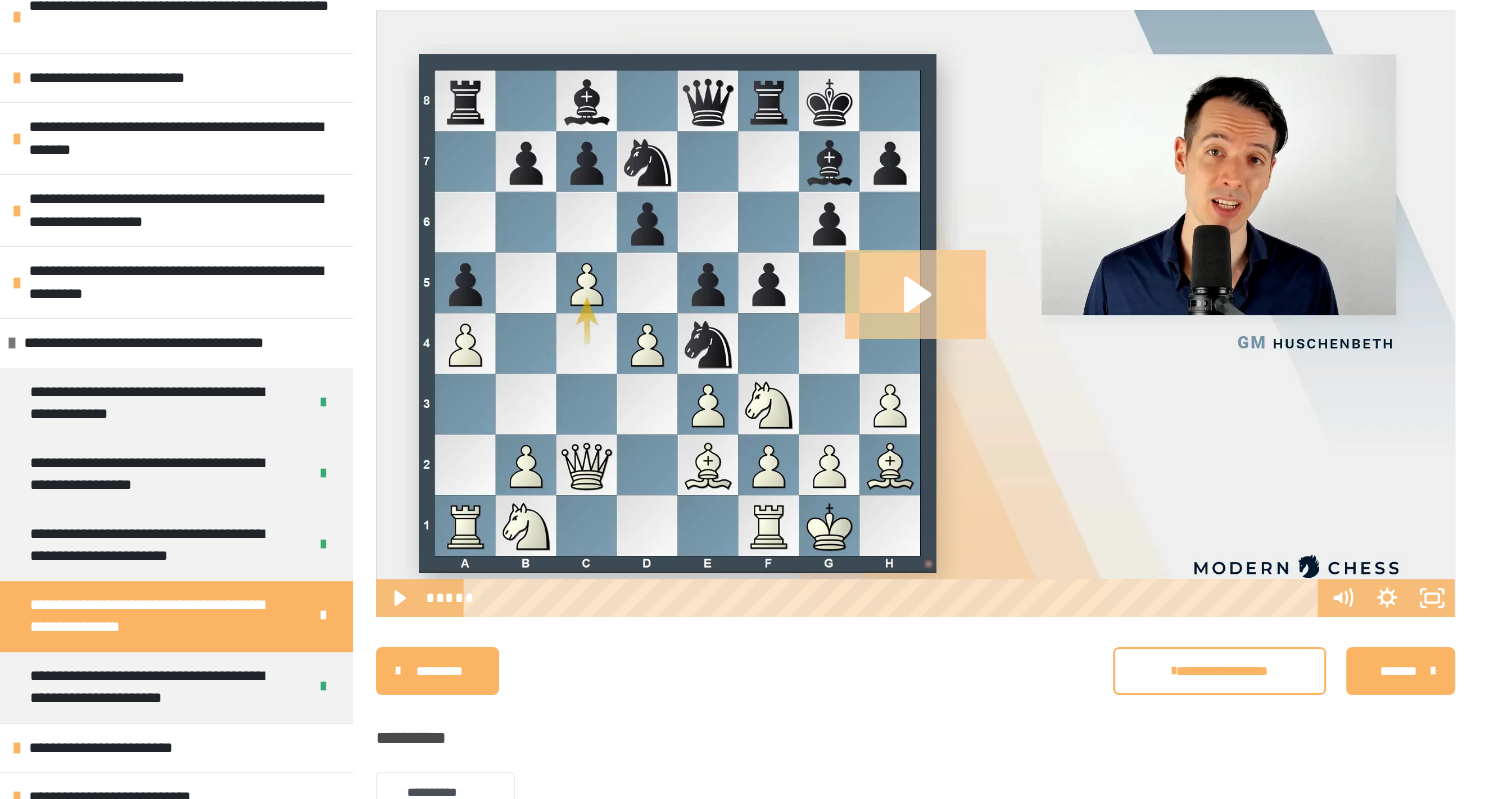 click 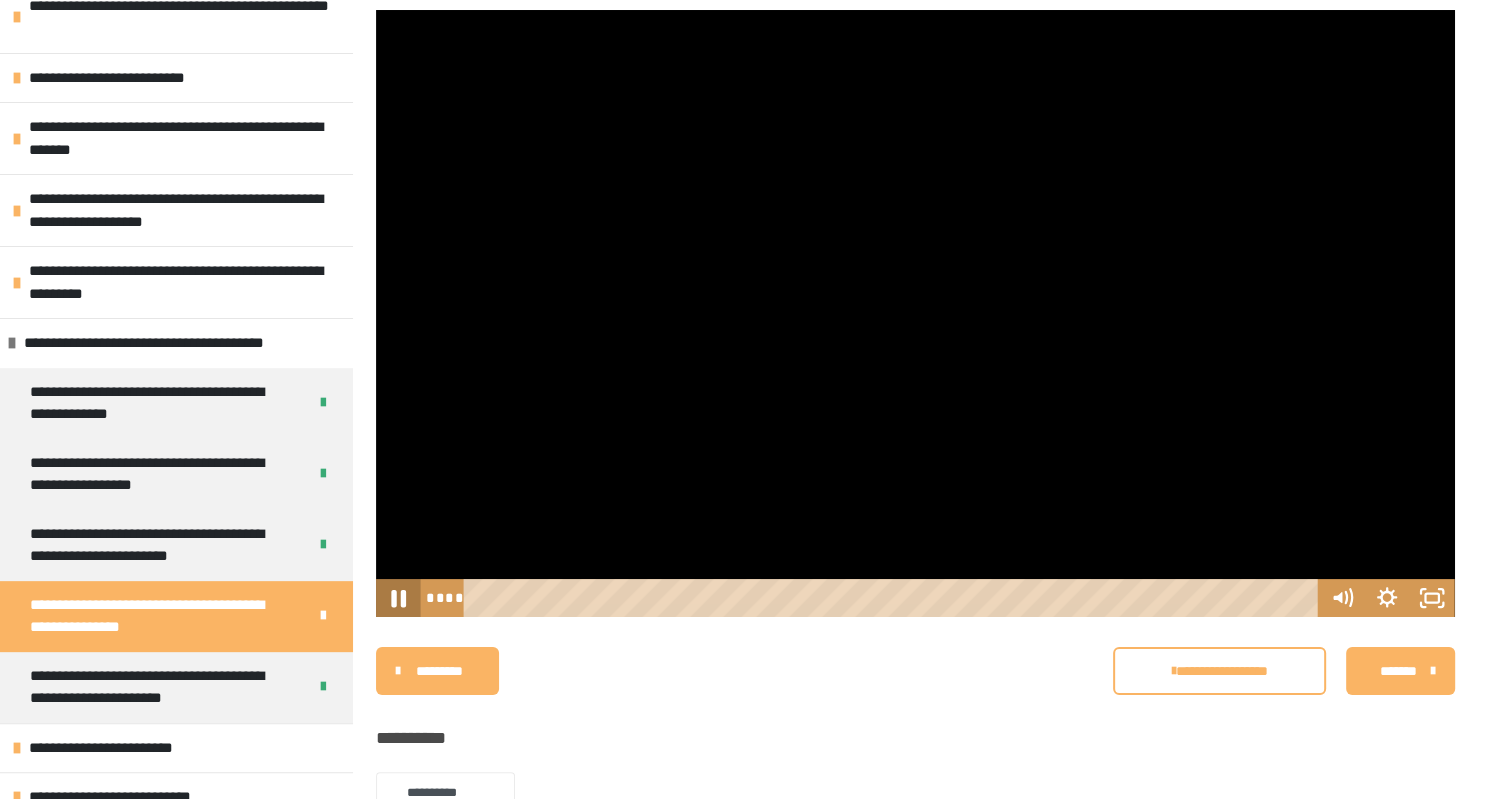 click 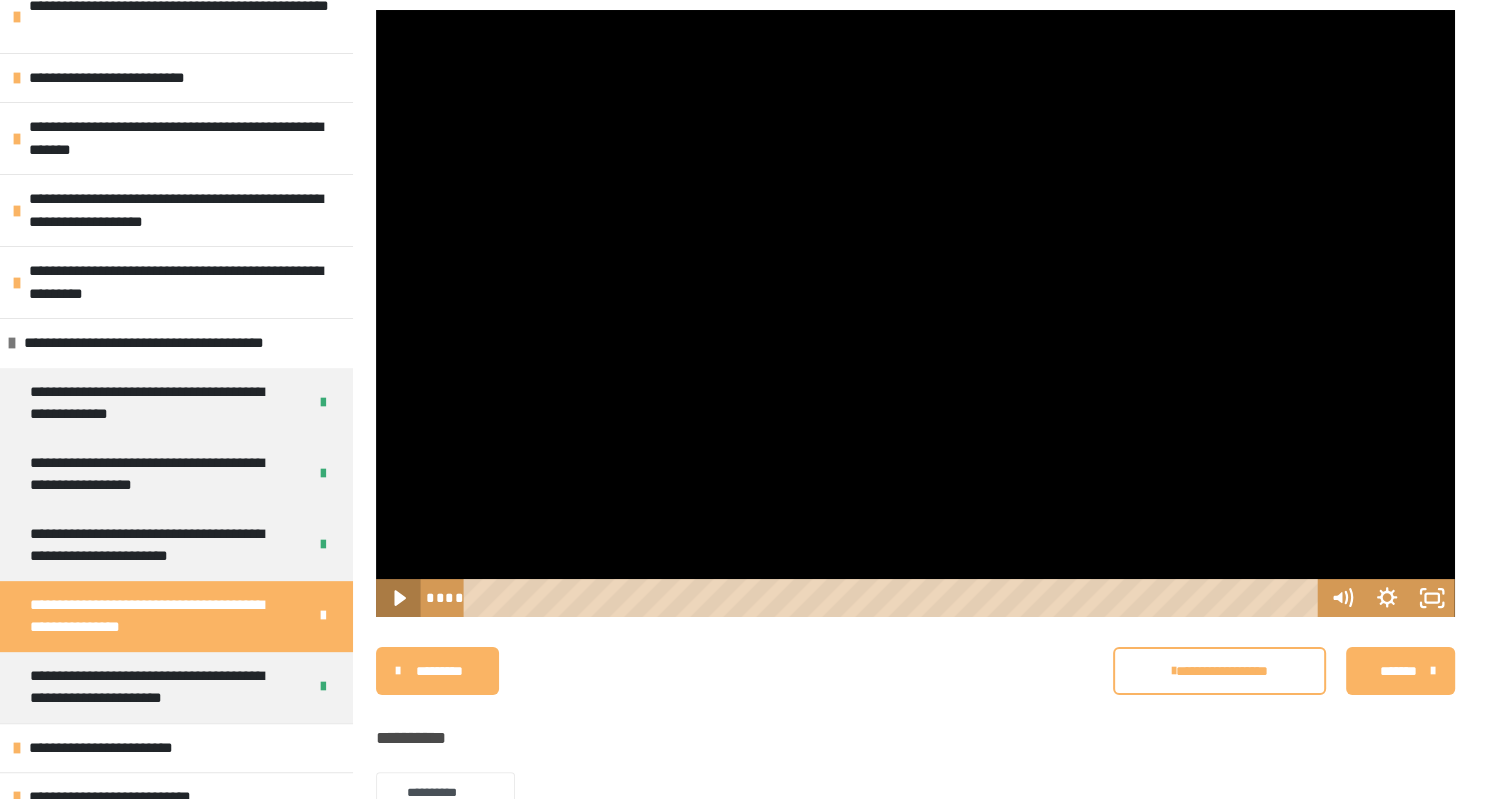 type 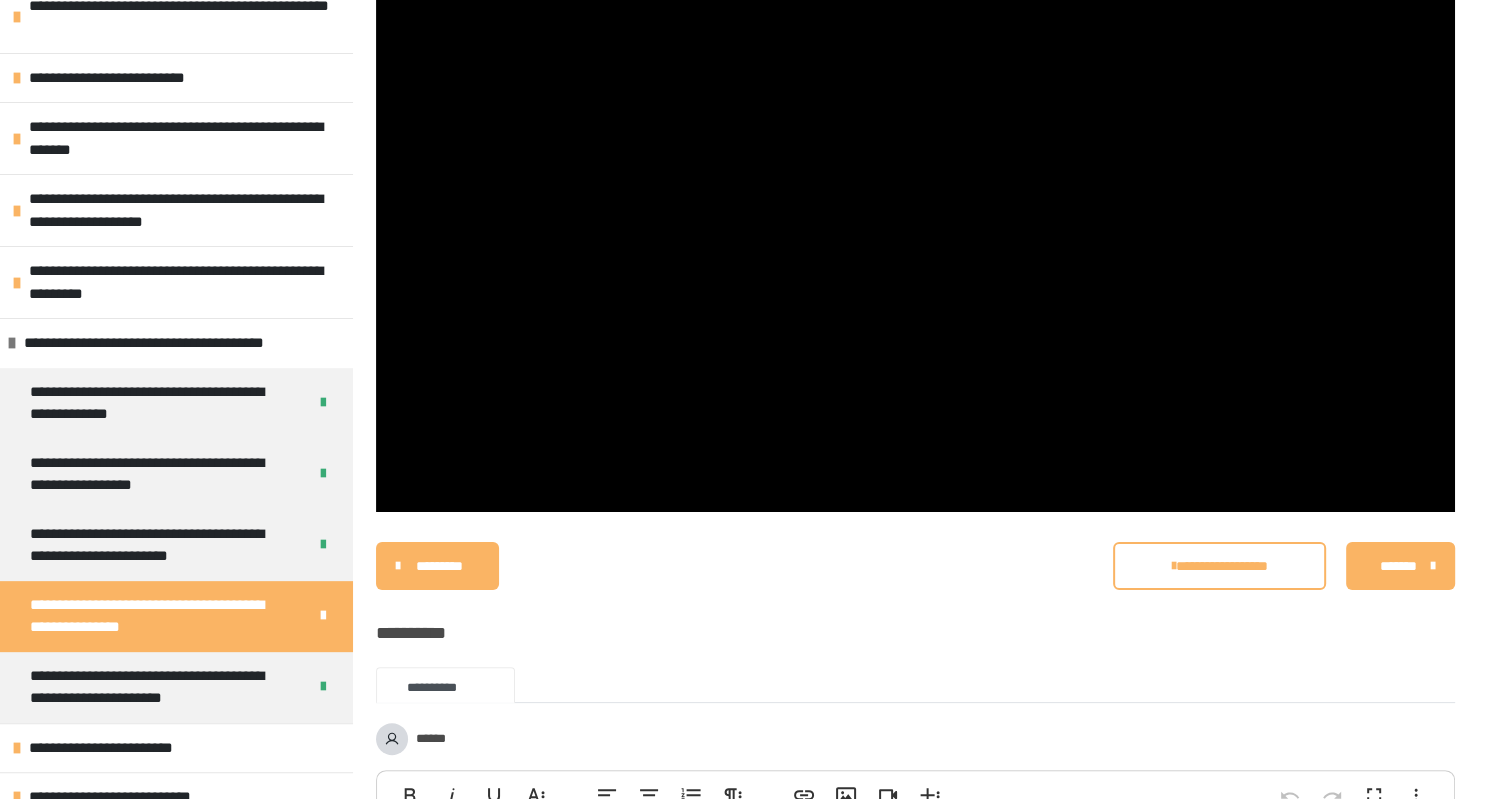 scroll, scrollTop: 159, scrollLeft: 0, axis: vertical 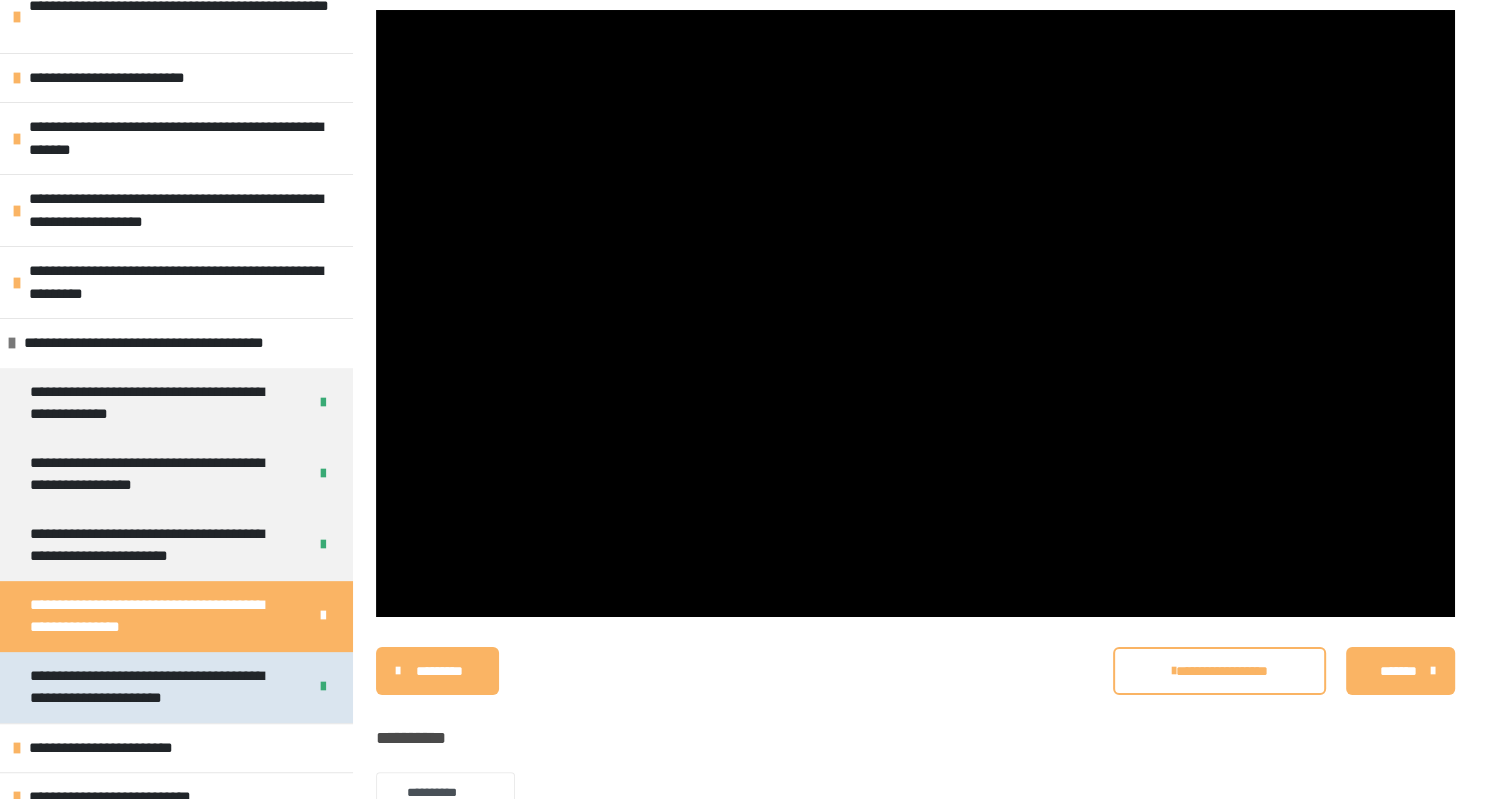 click on "**********" at bounding box center [160, 687] 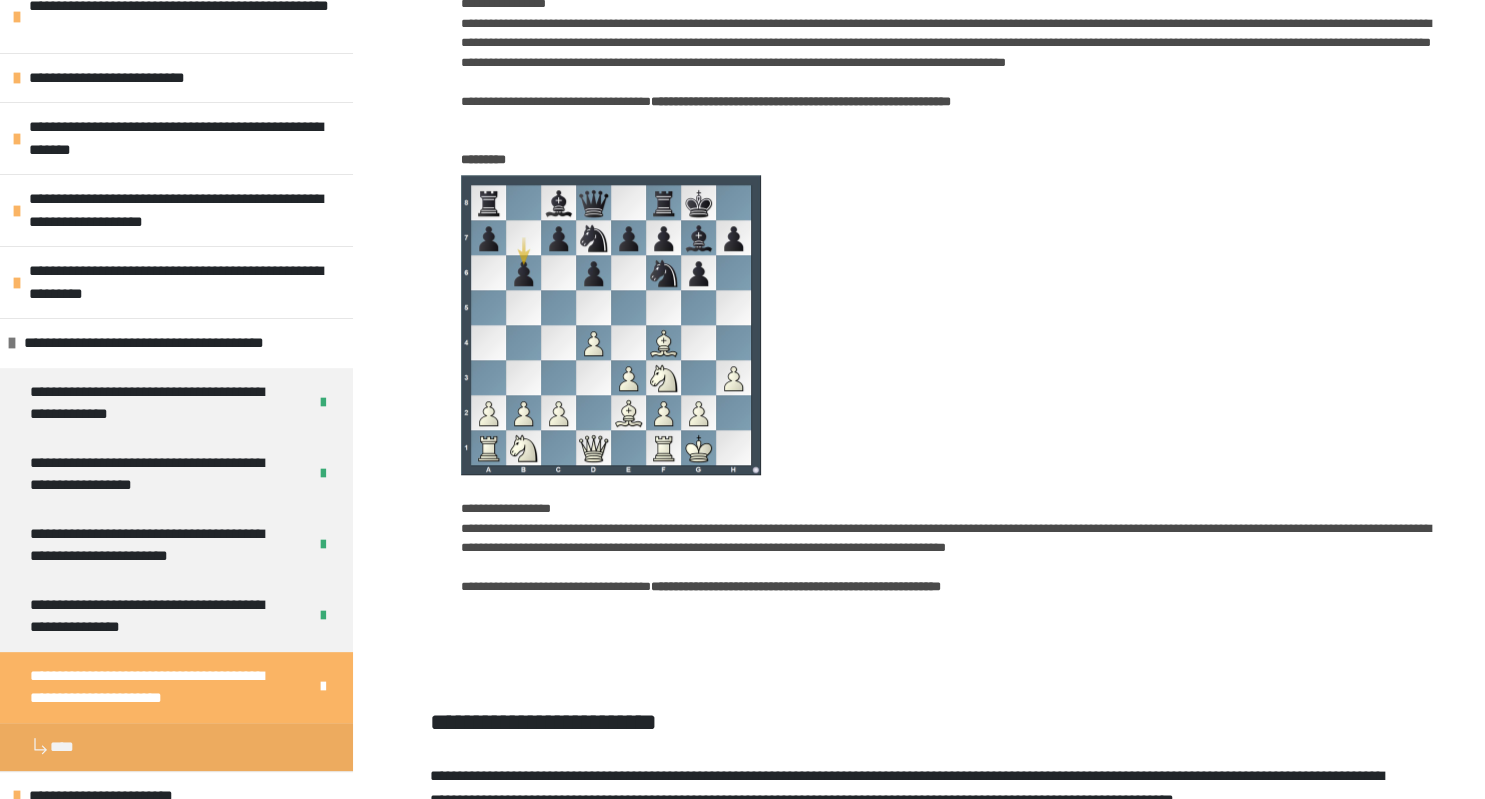 scroll, scrollTop: 1683, scrollLeft: 0, axis: vertical 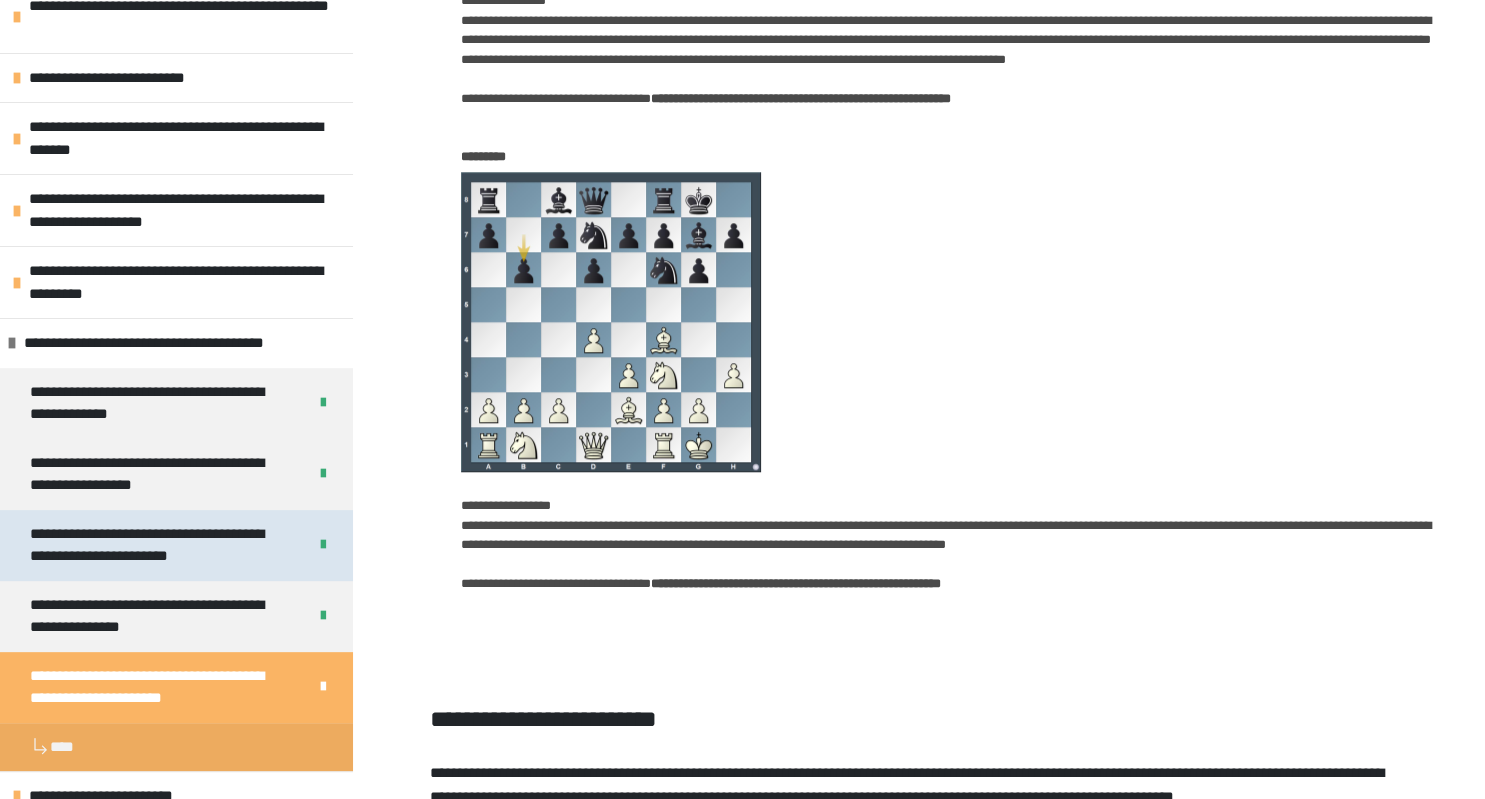 click on "**********" at bounding box center (160, 545) 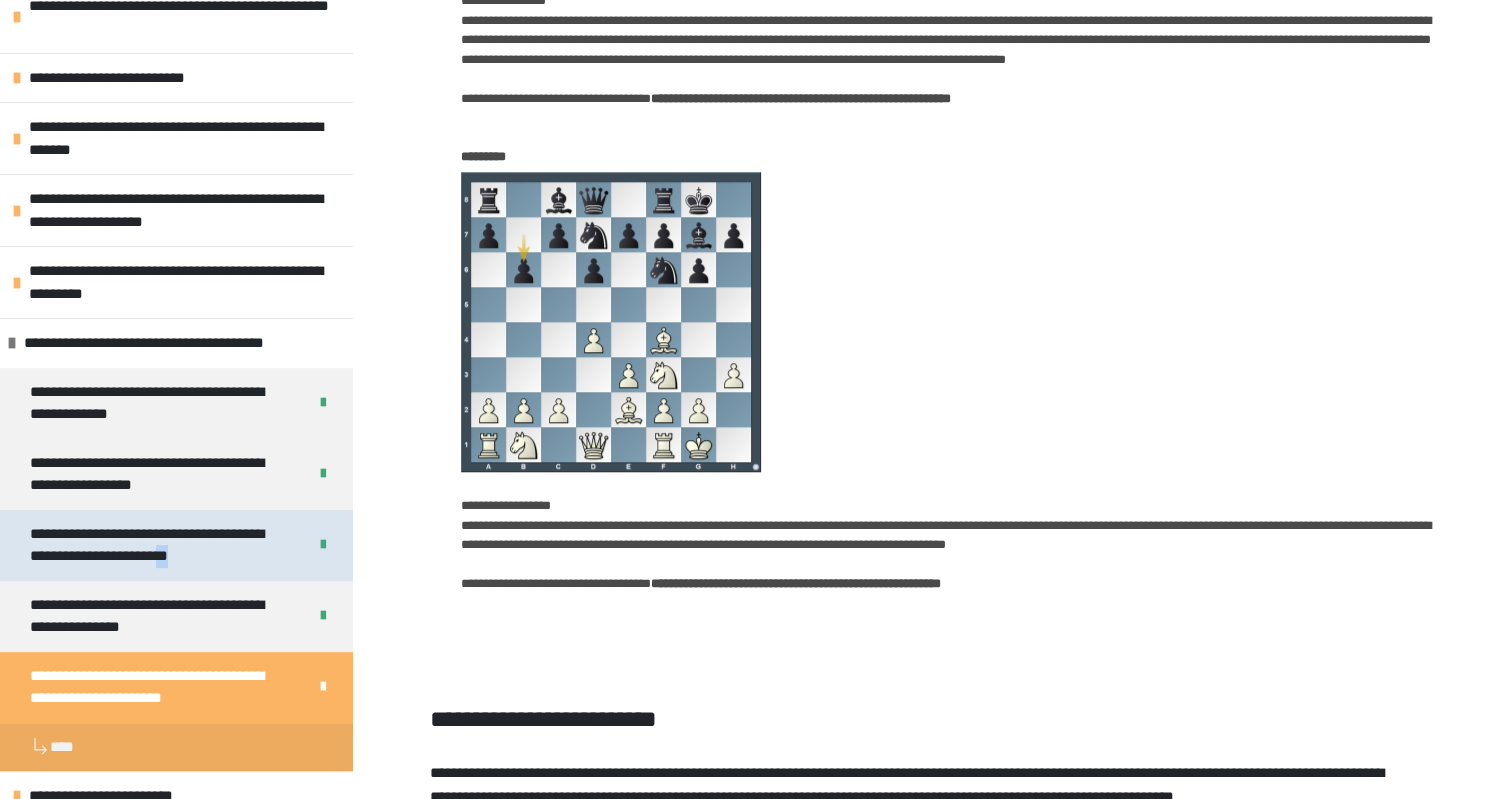scroll, scrollTop: 159, scrollLeft: 0, axis: vertical 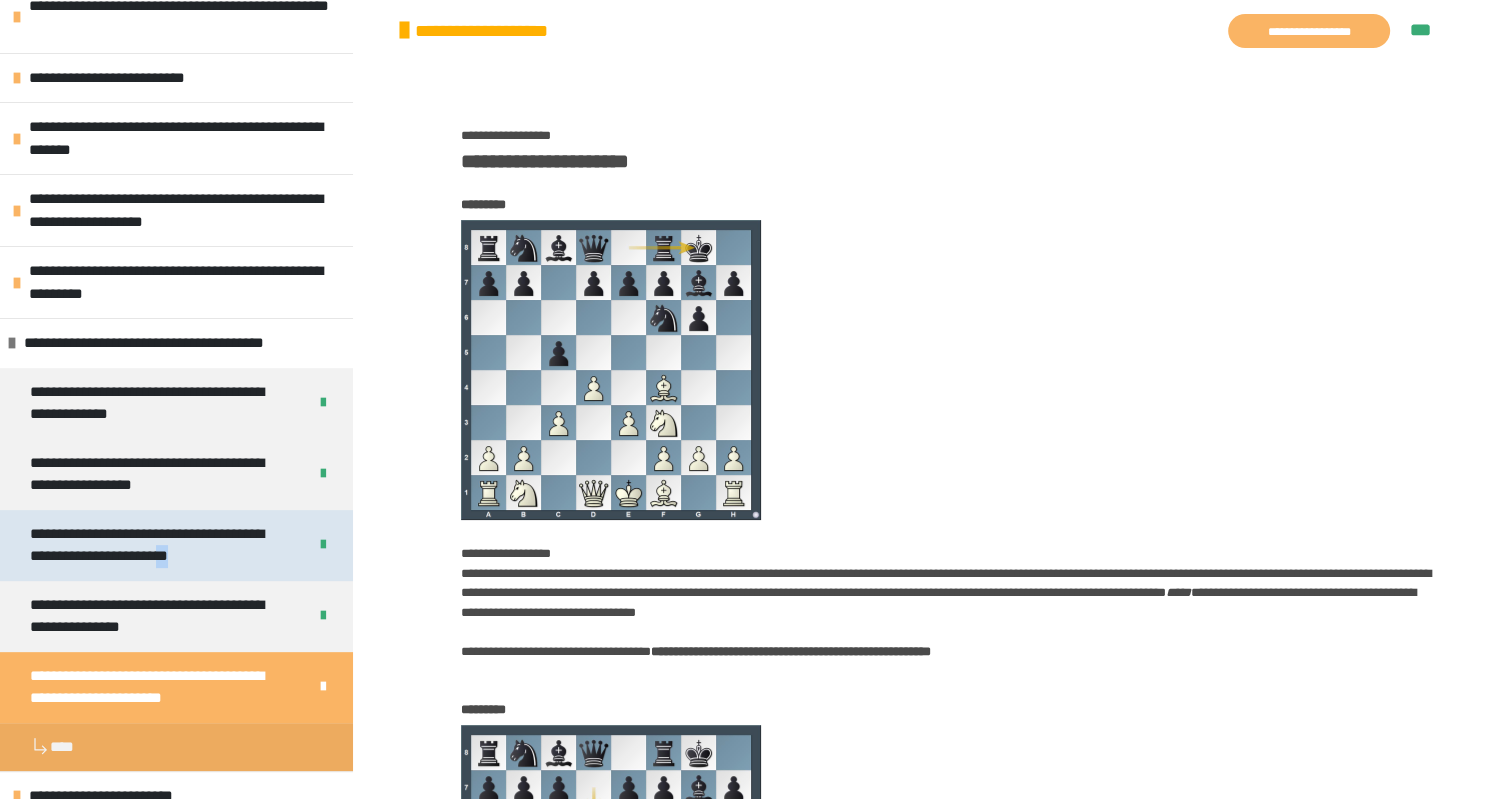 click on "**********" at bounding box center [160, 545] 